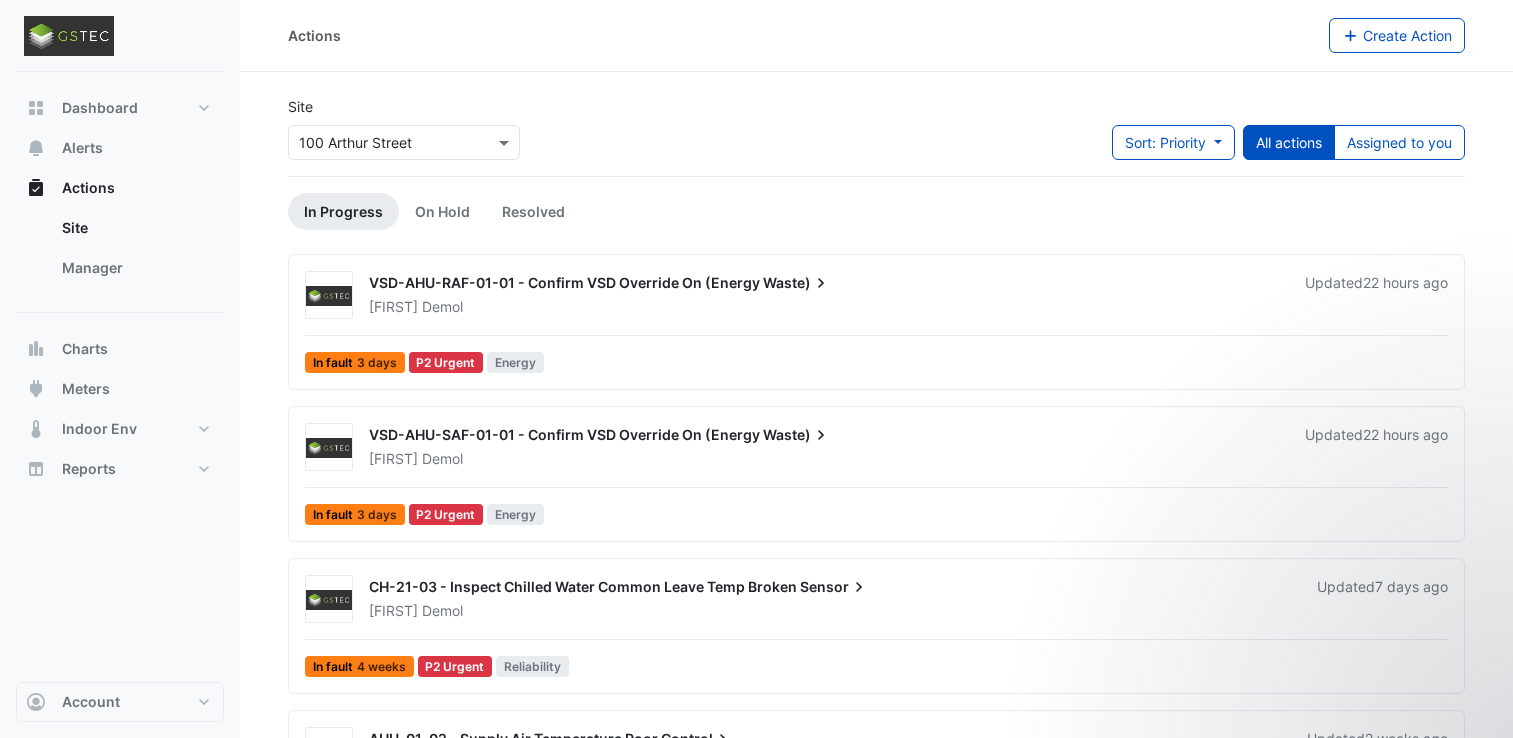 scroll, scrollTop: 0, scrollLeft: 0, axis: both 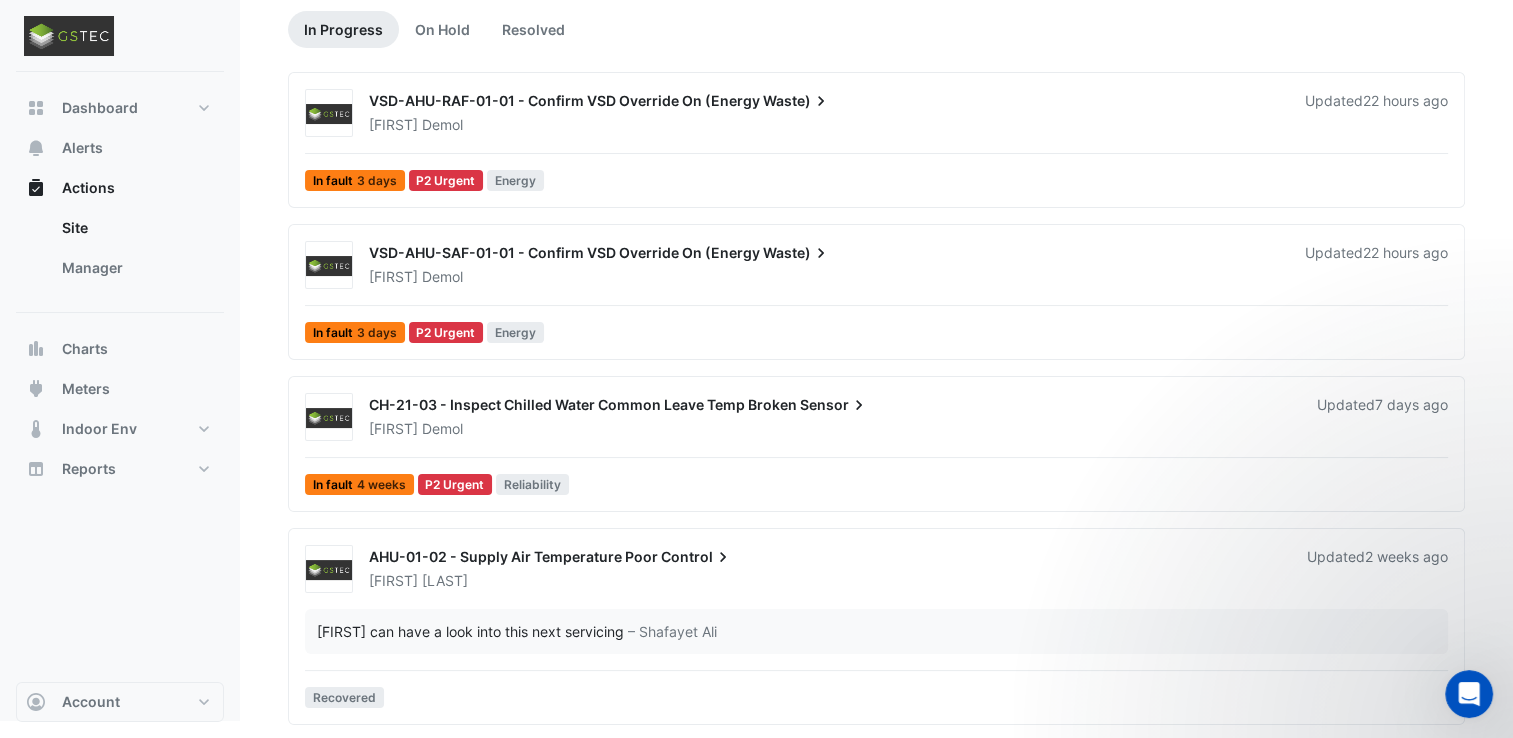 click on "CH-21-03 - Inspect Chilled Water Common Leave Temp Broken" at bounding box center [583, 404] 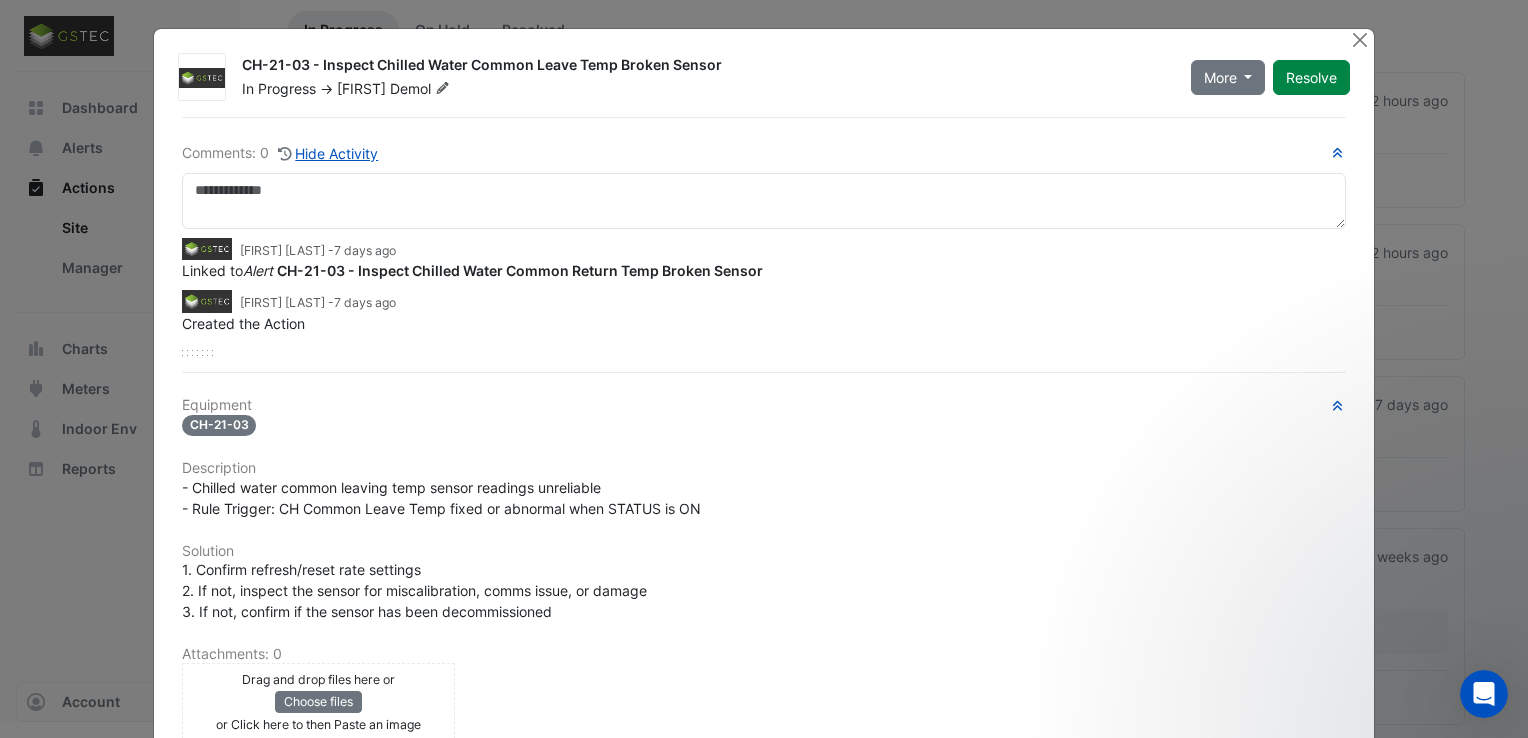 type 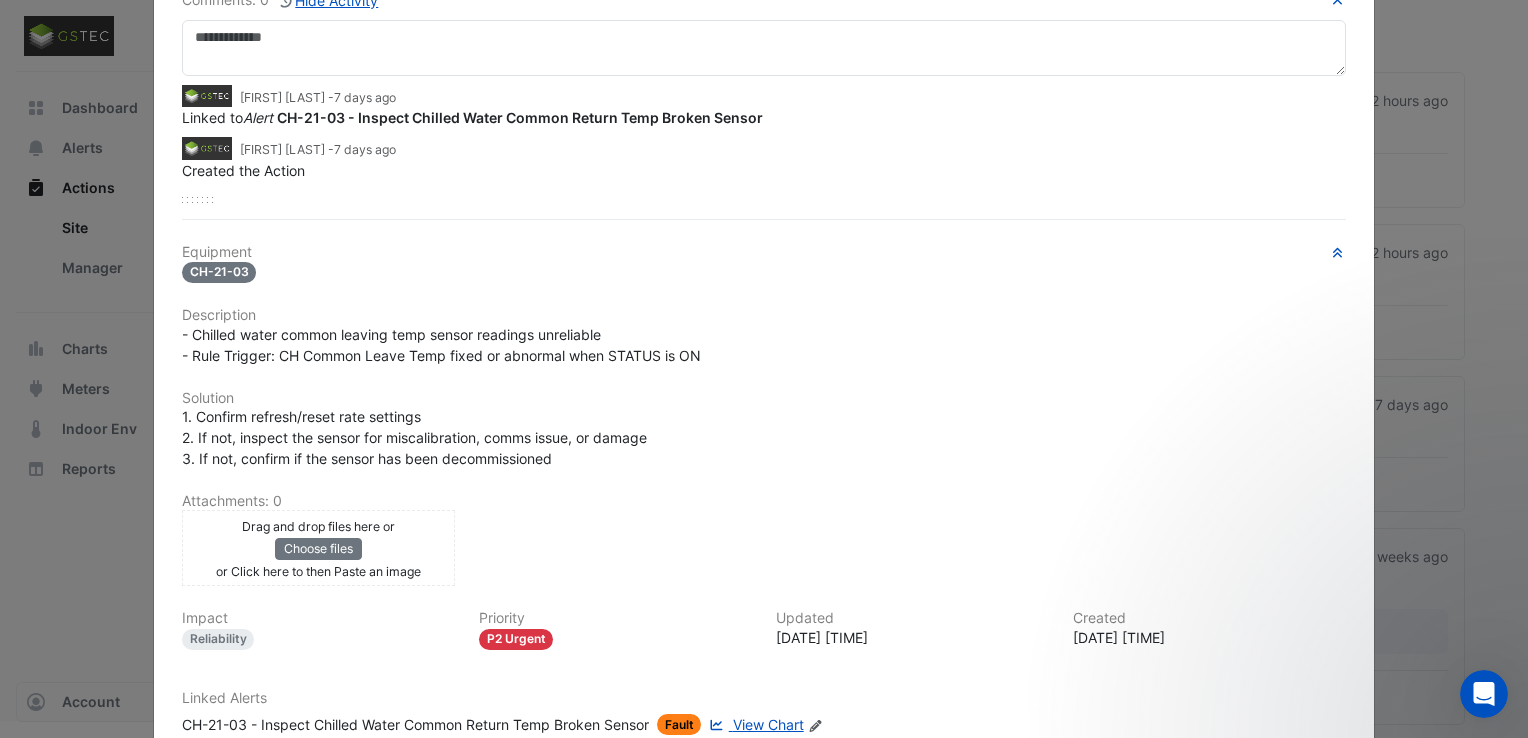 scroll, scrollTop: 308, scrollLeft: 0, axis: vertical 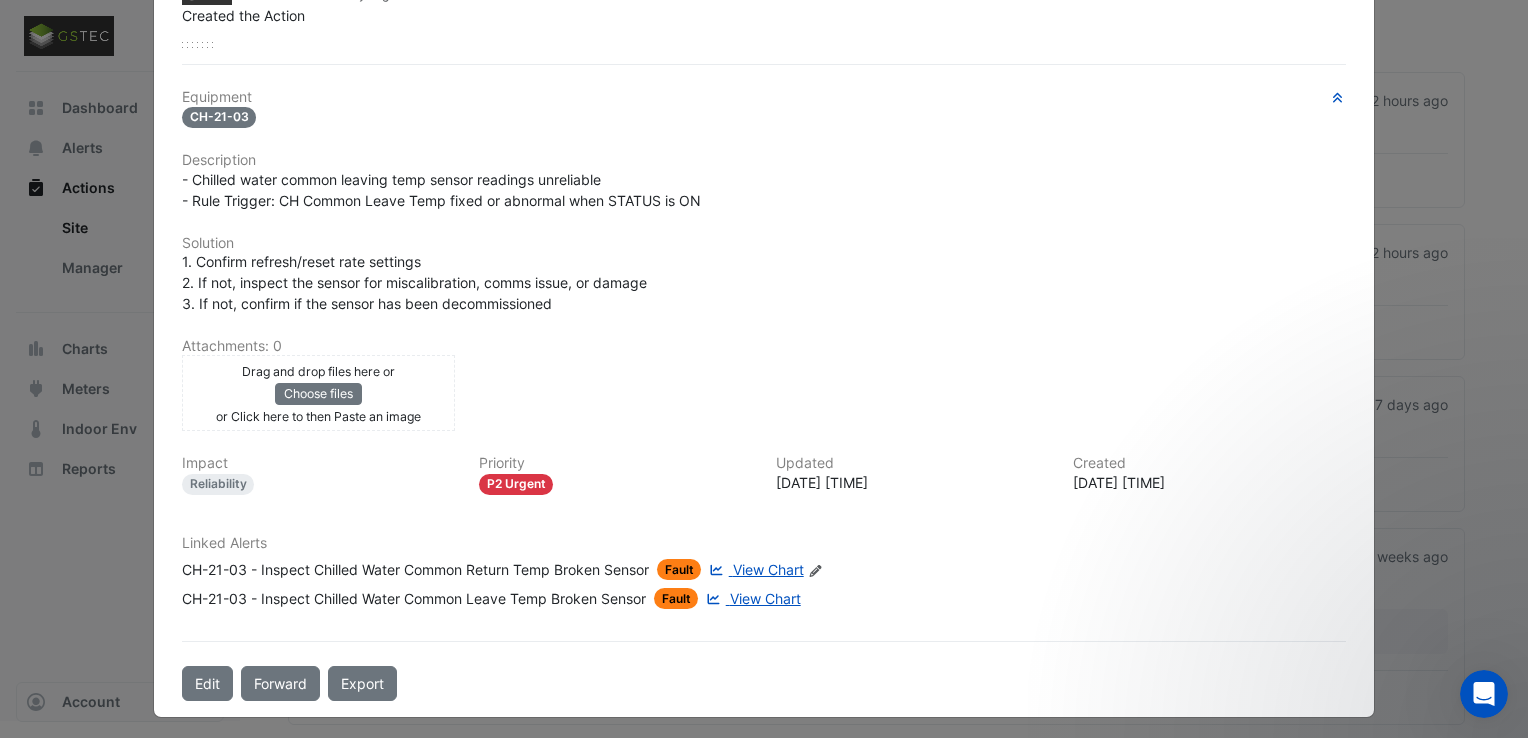 click on "CH-21-03 - Inspect Chilled Water Common Leave Temp Broken Sensor
In Progress
->
[FIRST]
[LAST]
More
On Hold
Not Doing
Resolve" 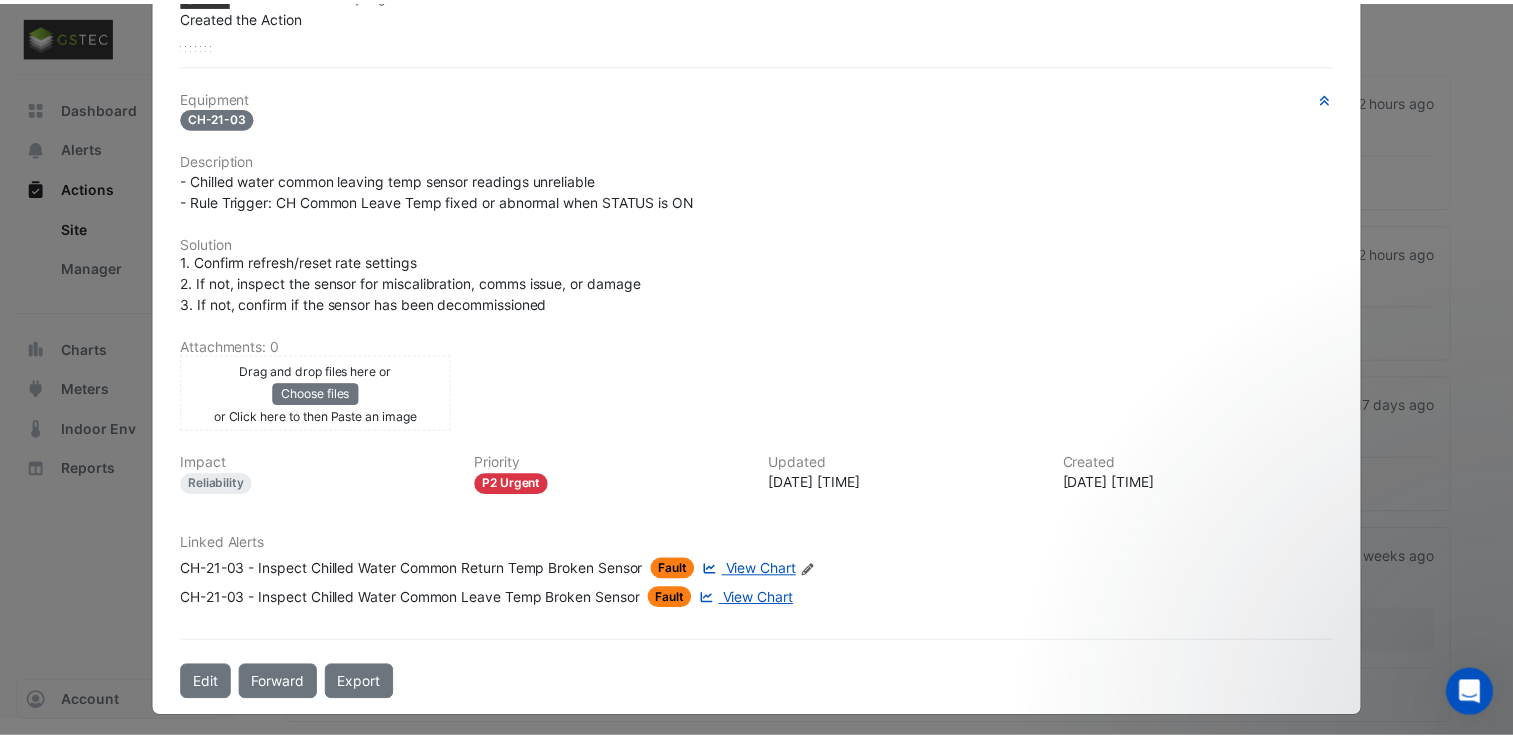 scroll, scrollTop: 0, scrollLeft: 0, axis: both 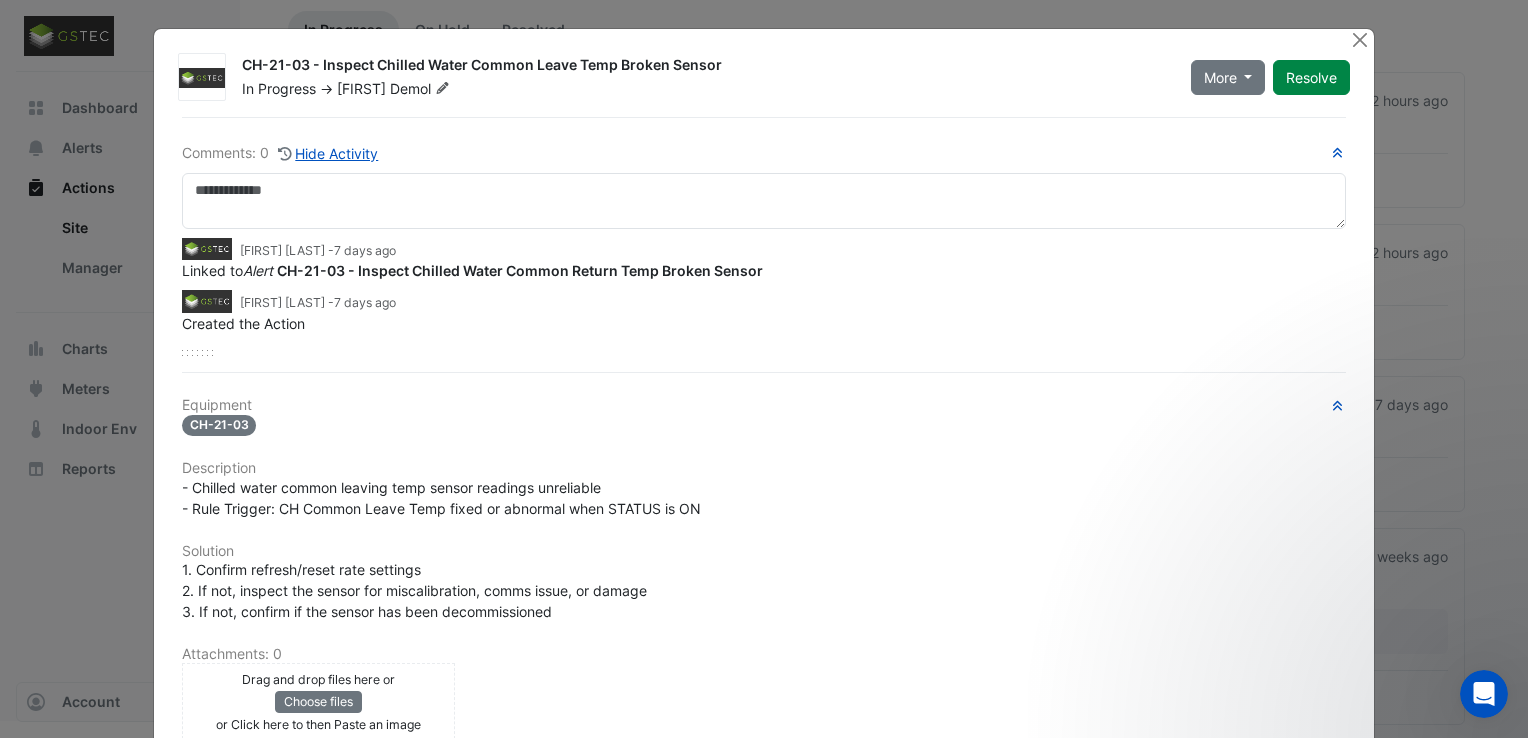click on "CH-21-03 - Inspect Chilled Water Common Leave Temp Broken Sensor
In Progress
->
[FIRST]
[LAST]
More
On Hold
Not Doing
Resolve" 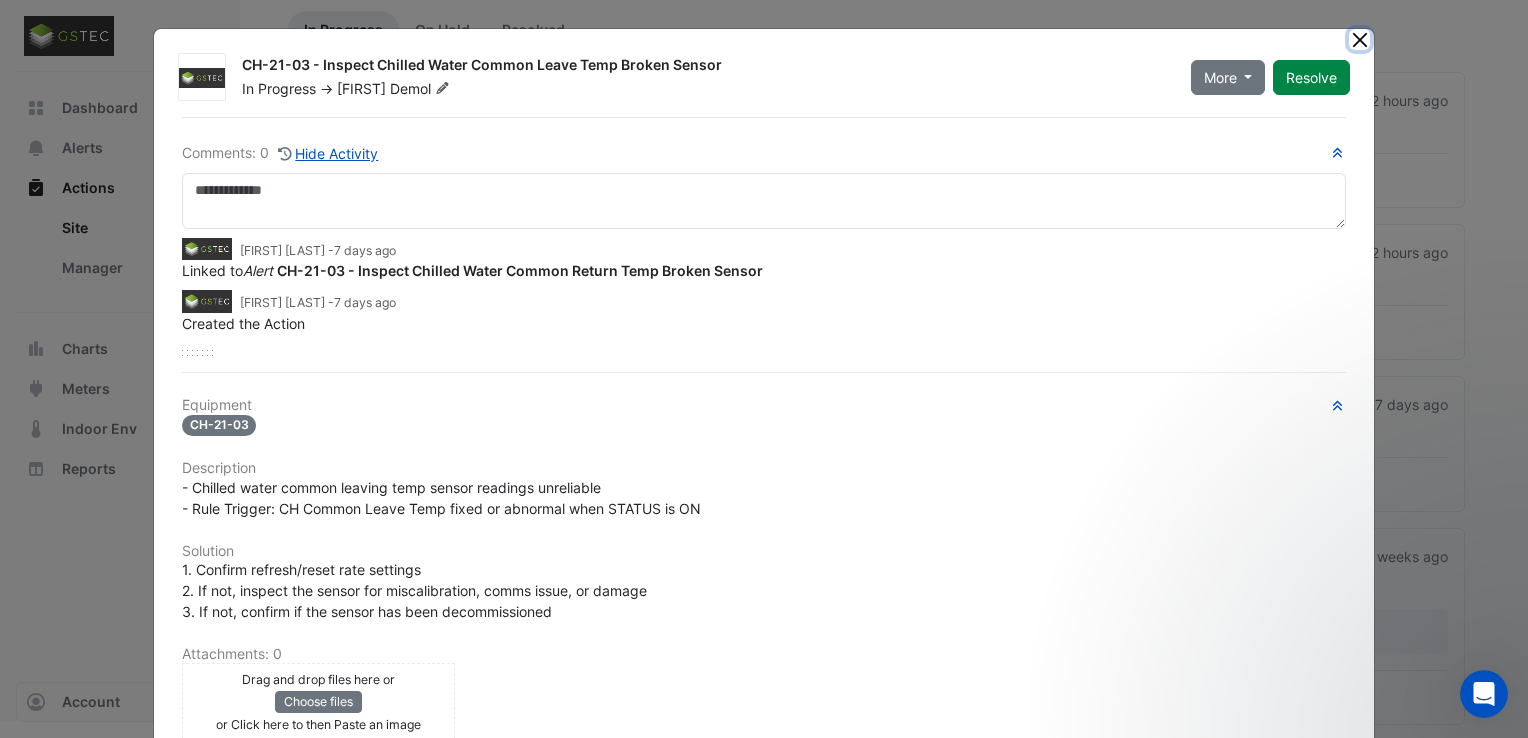 click 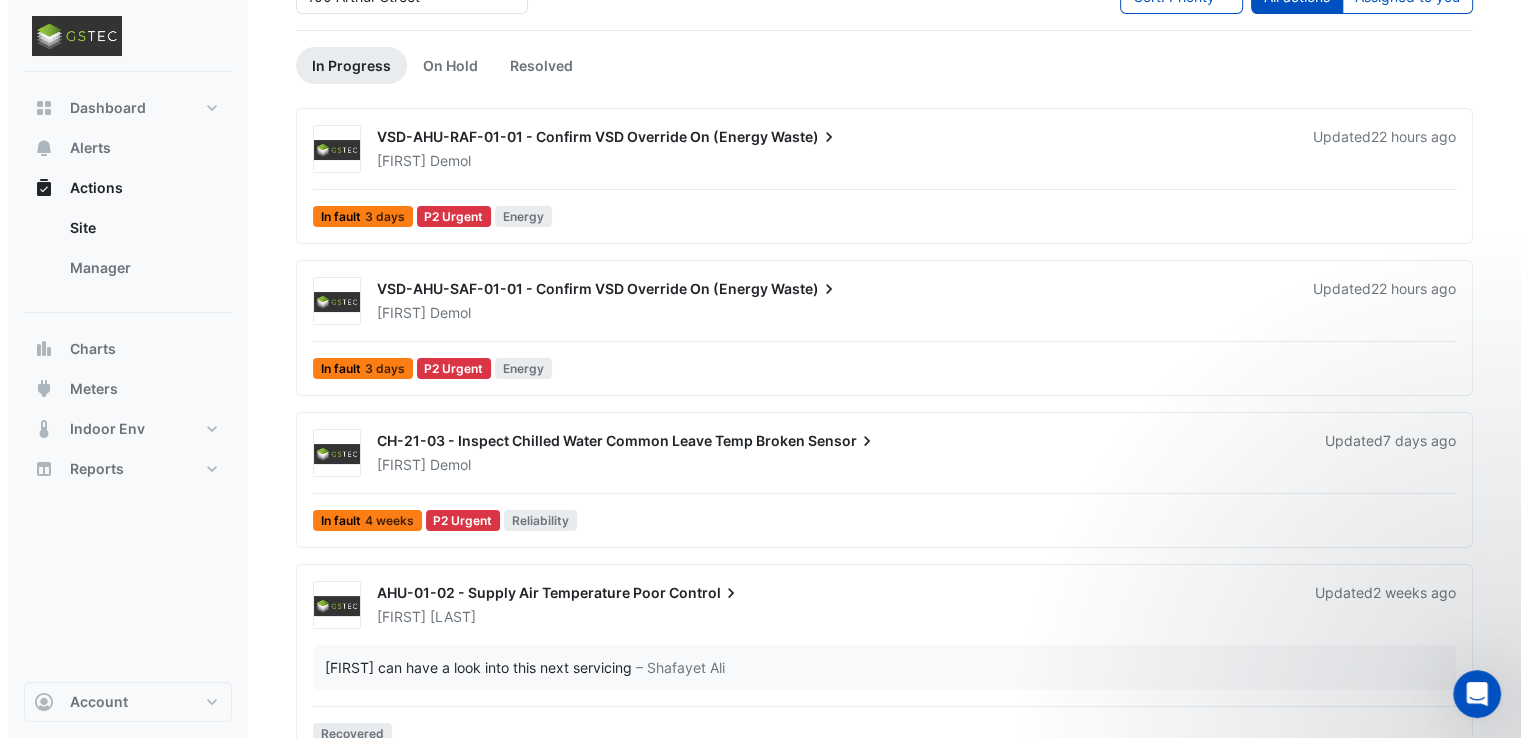 scroll, scrollTop: 182, scrollLeft: 0, axis: vertical 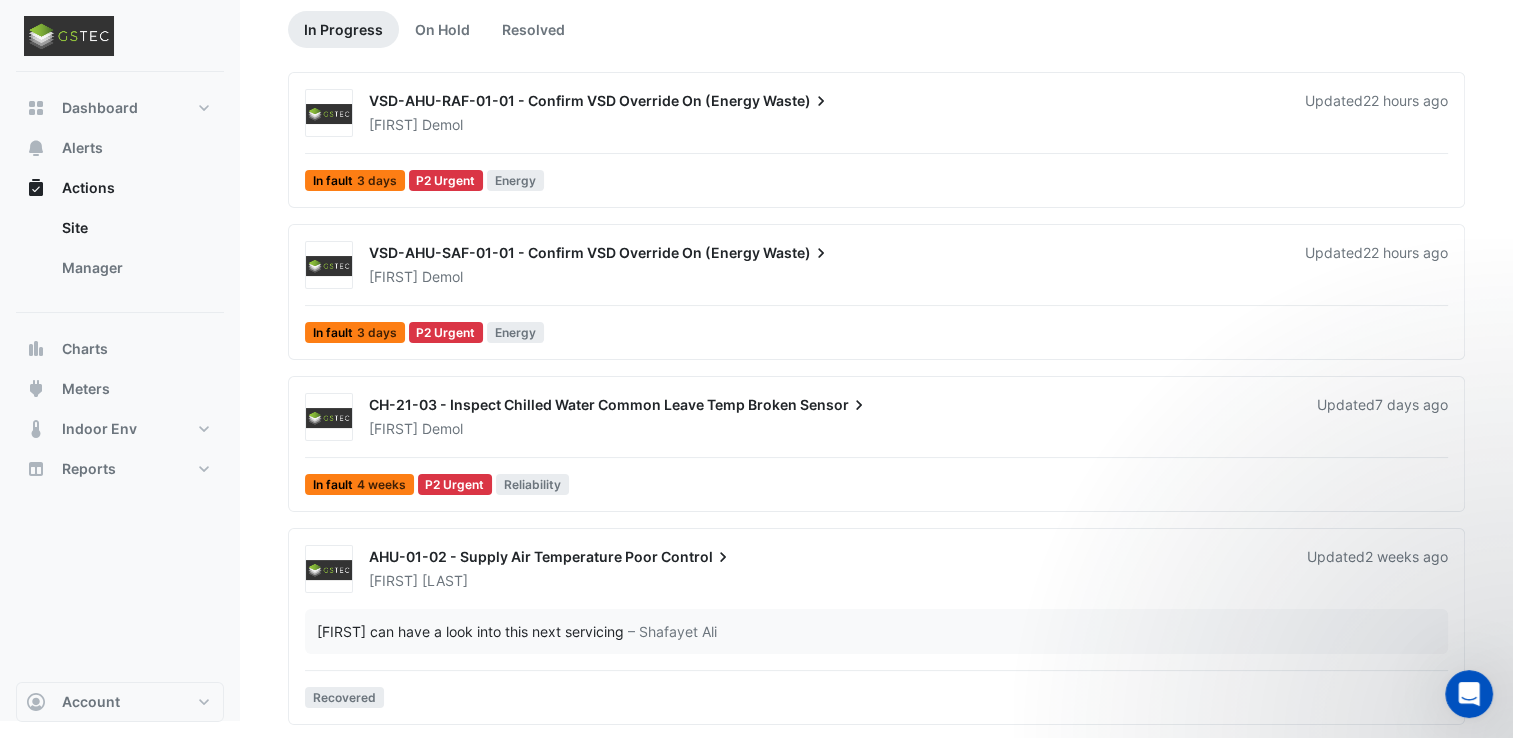 click on "[FIRST]
[LAST]" at bounding box center [826, 581] 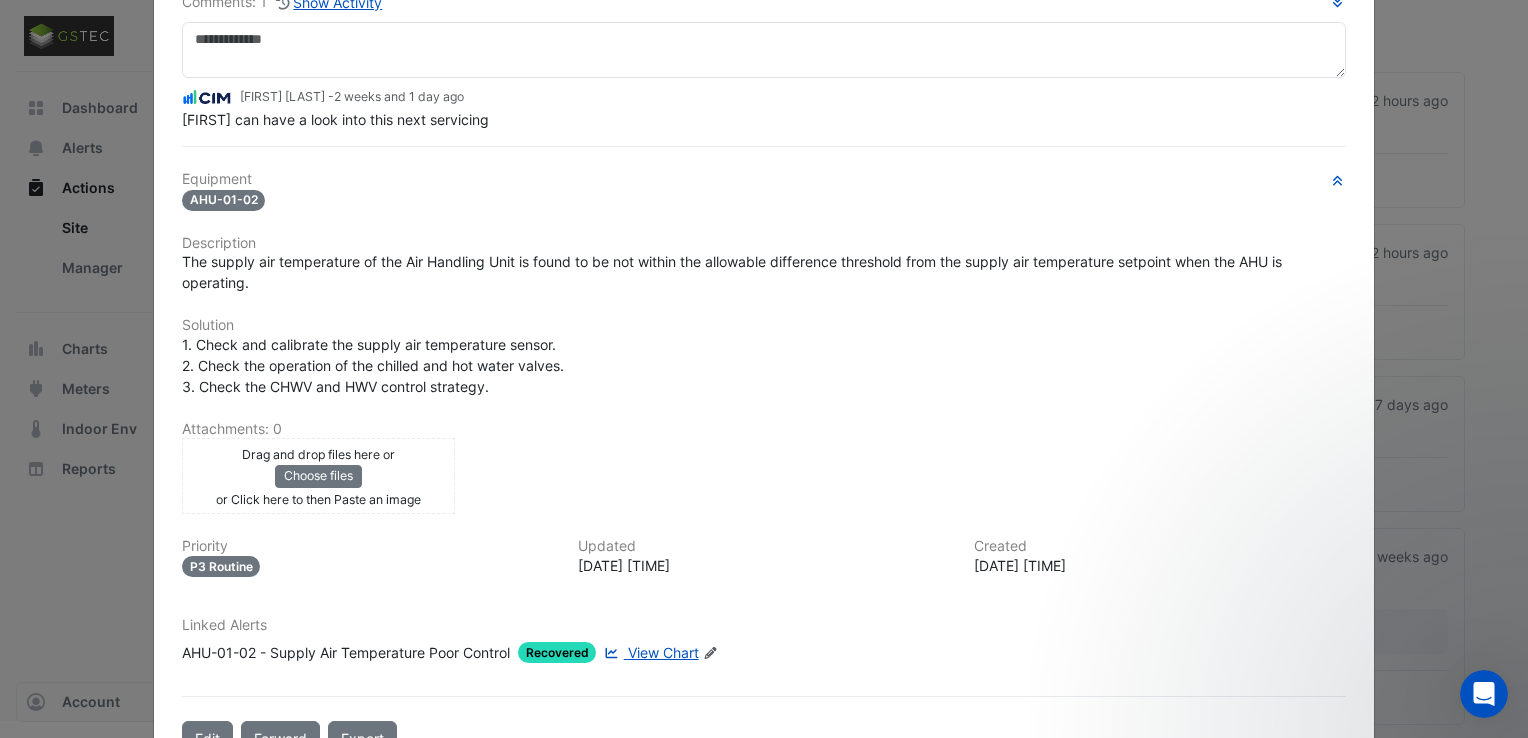 scroll, scrollTop: 205, scrollLeft: 0, axis: vertical 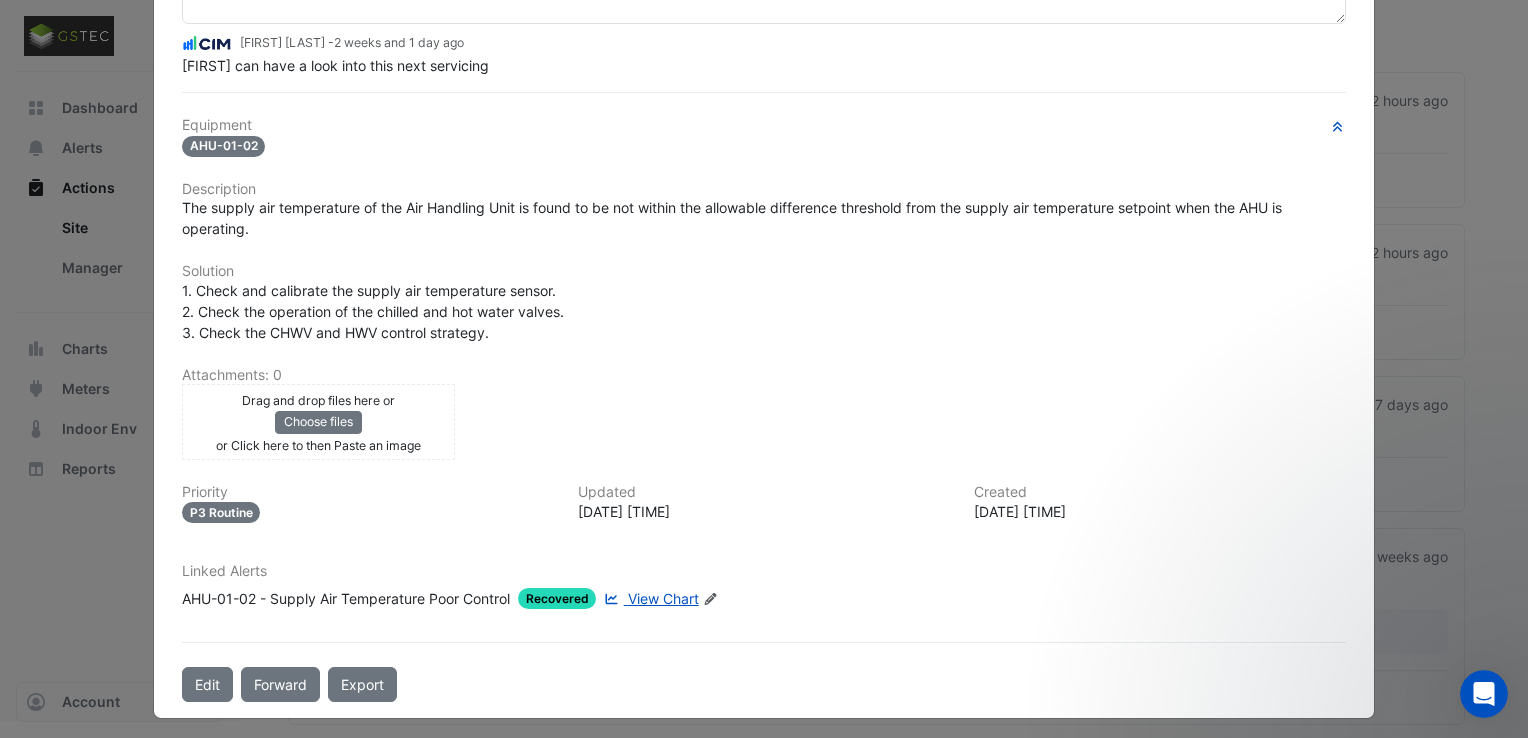 click on "View Chart" 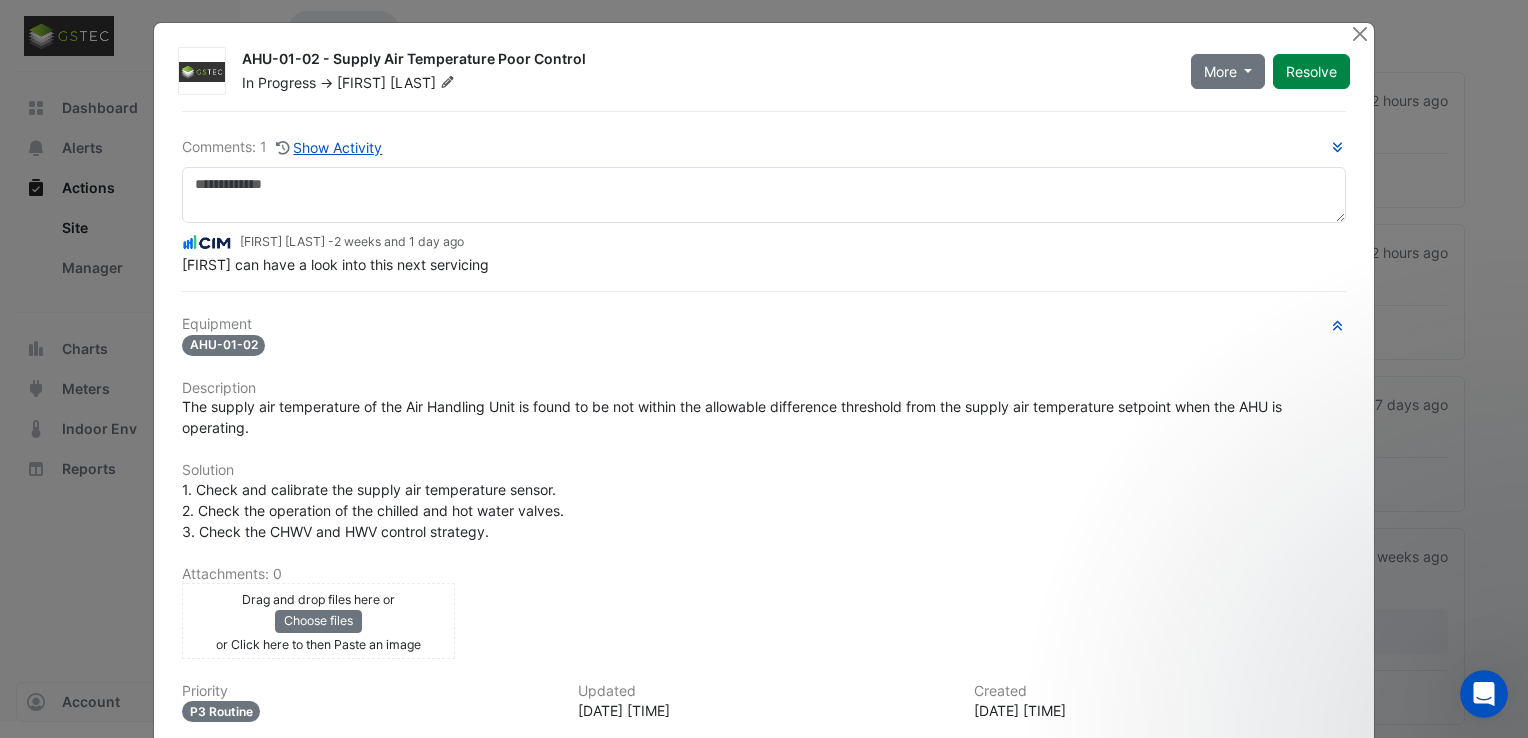 scroll, scrollTop: 0, scrollLeft: 0, axis: both 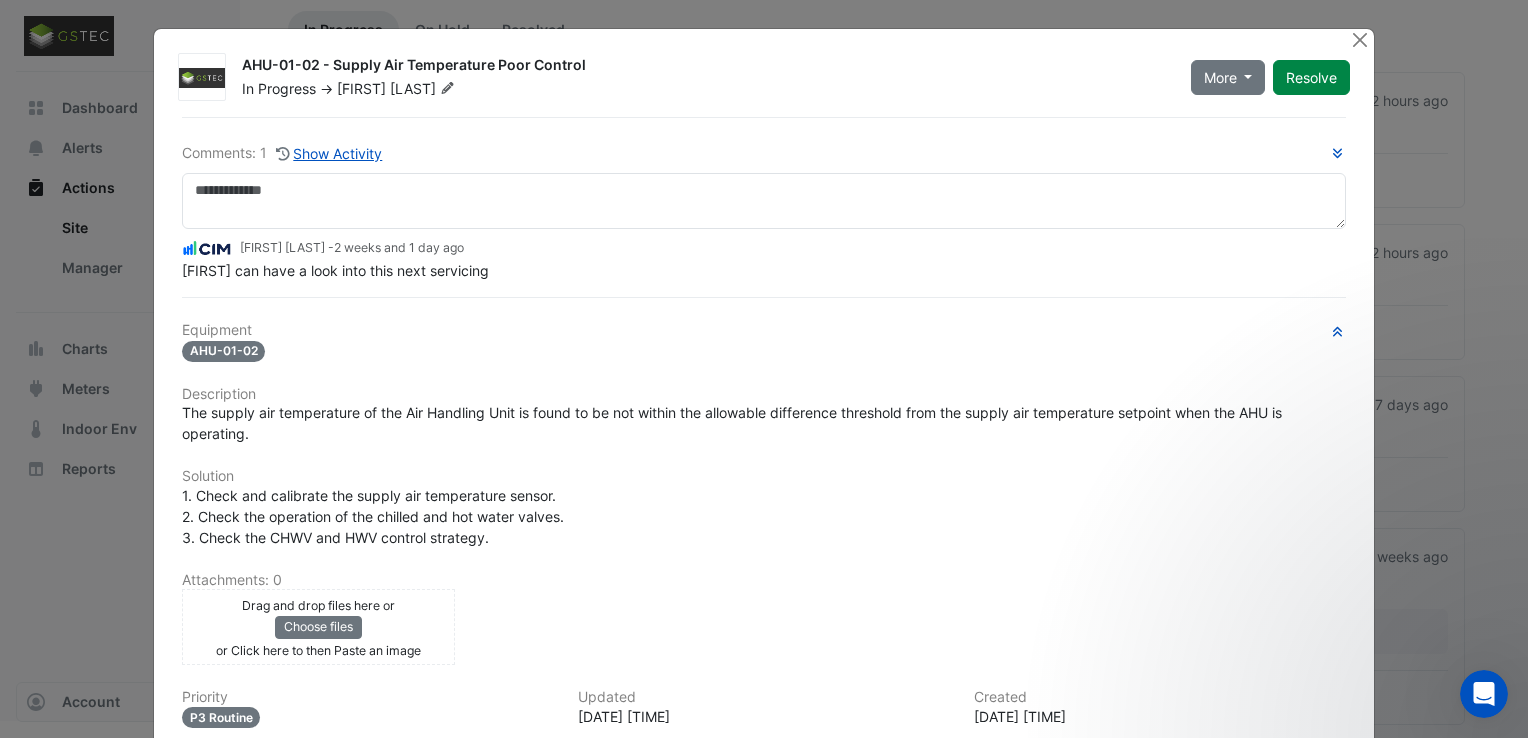 click 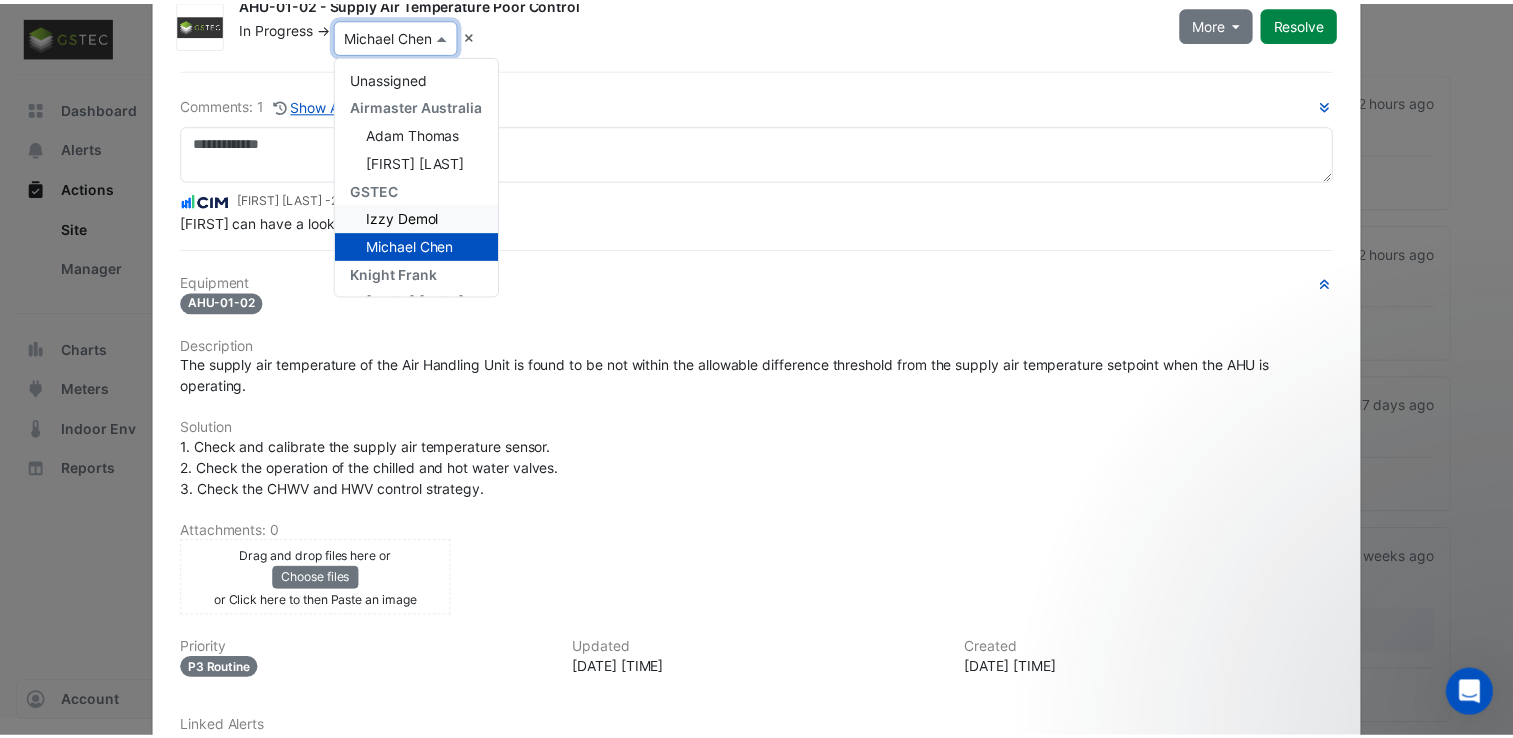 scroll, scrollTop: 0, scrollLeft: 0, axis: both 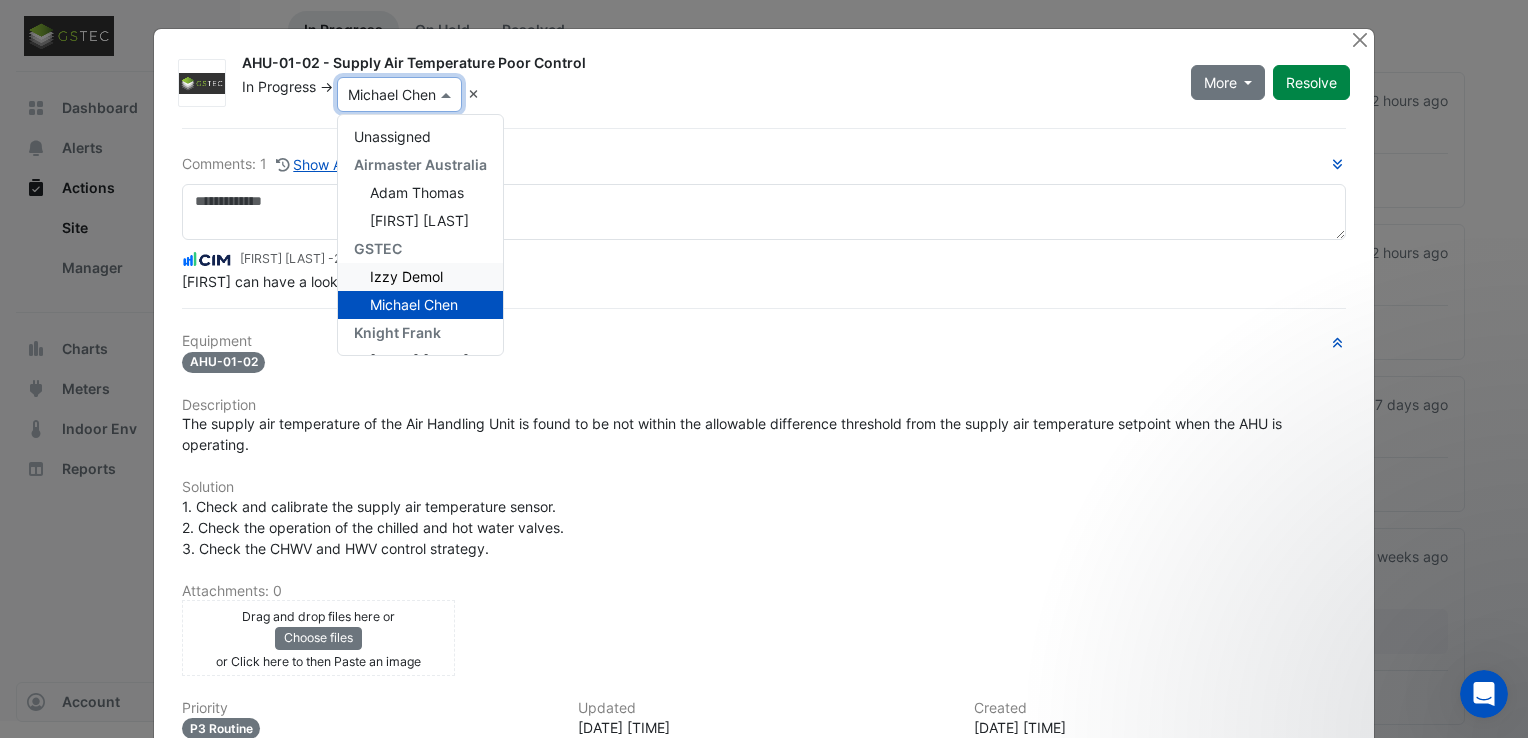 click on "Izzy  Demol" at bounding box center (406, 276) 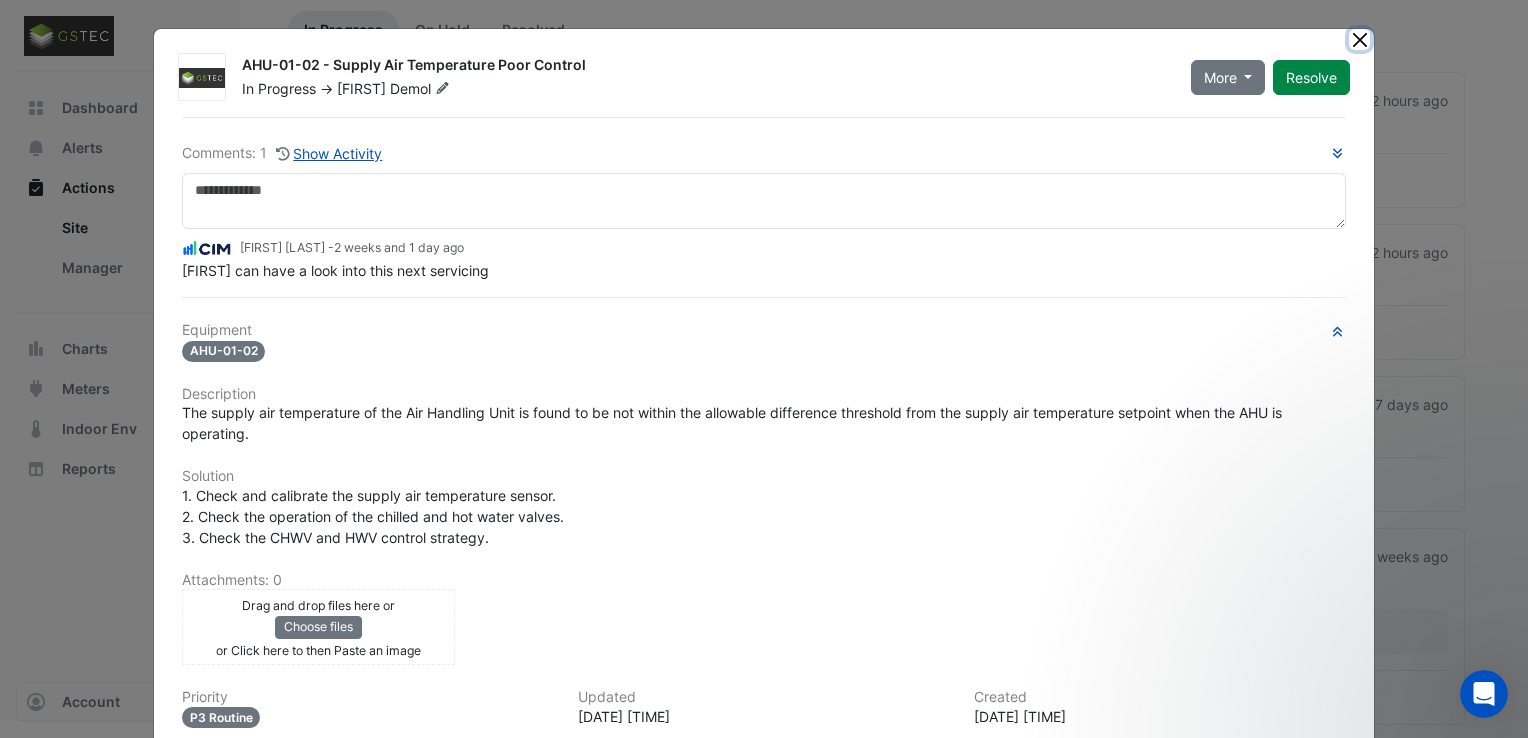 click 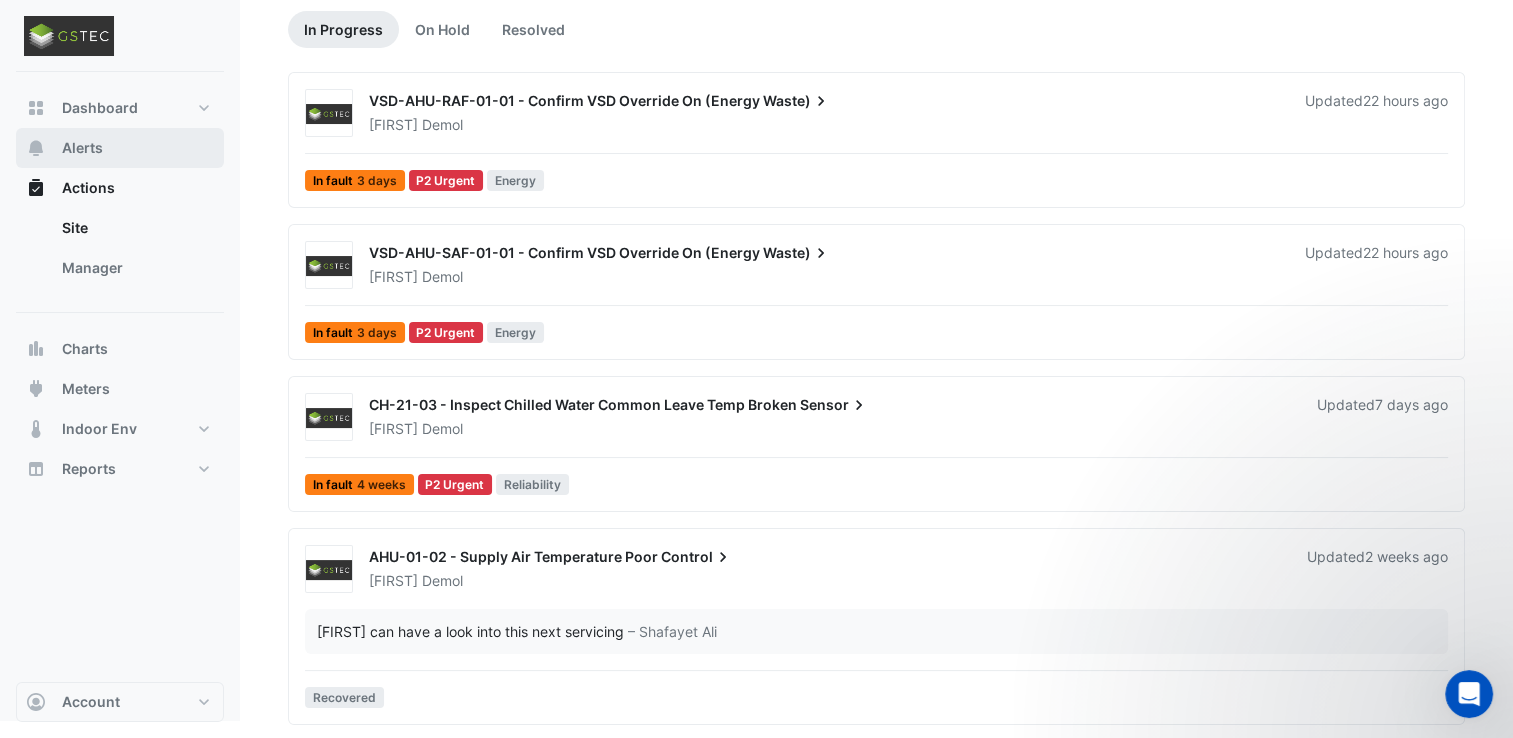click on "Alerts" at bounding box center (82, 148) 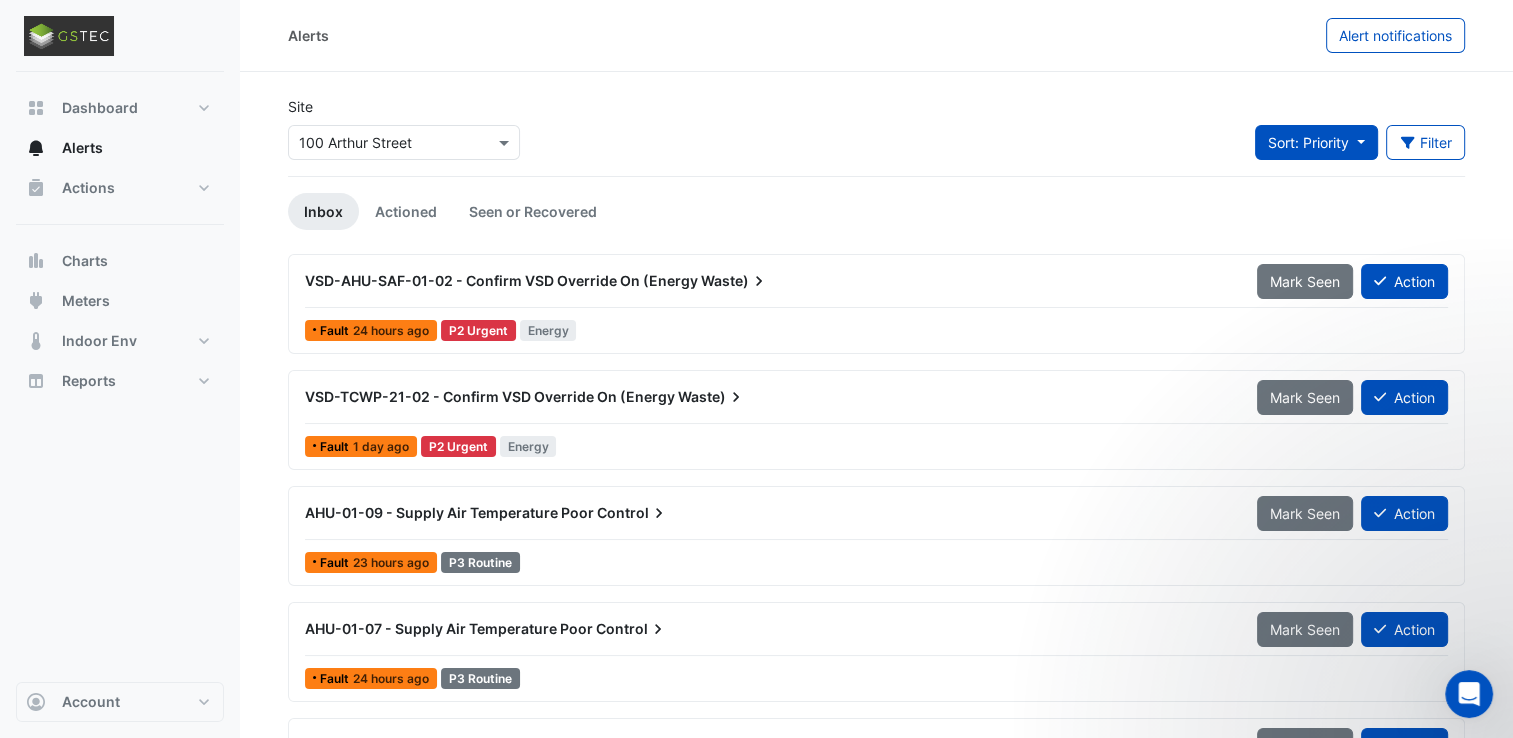 click on "Sort: Priority" 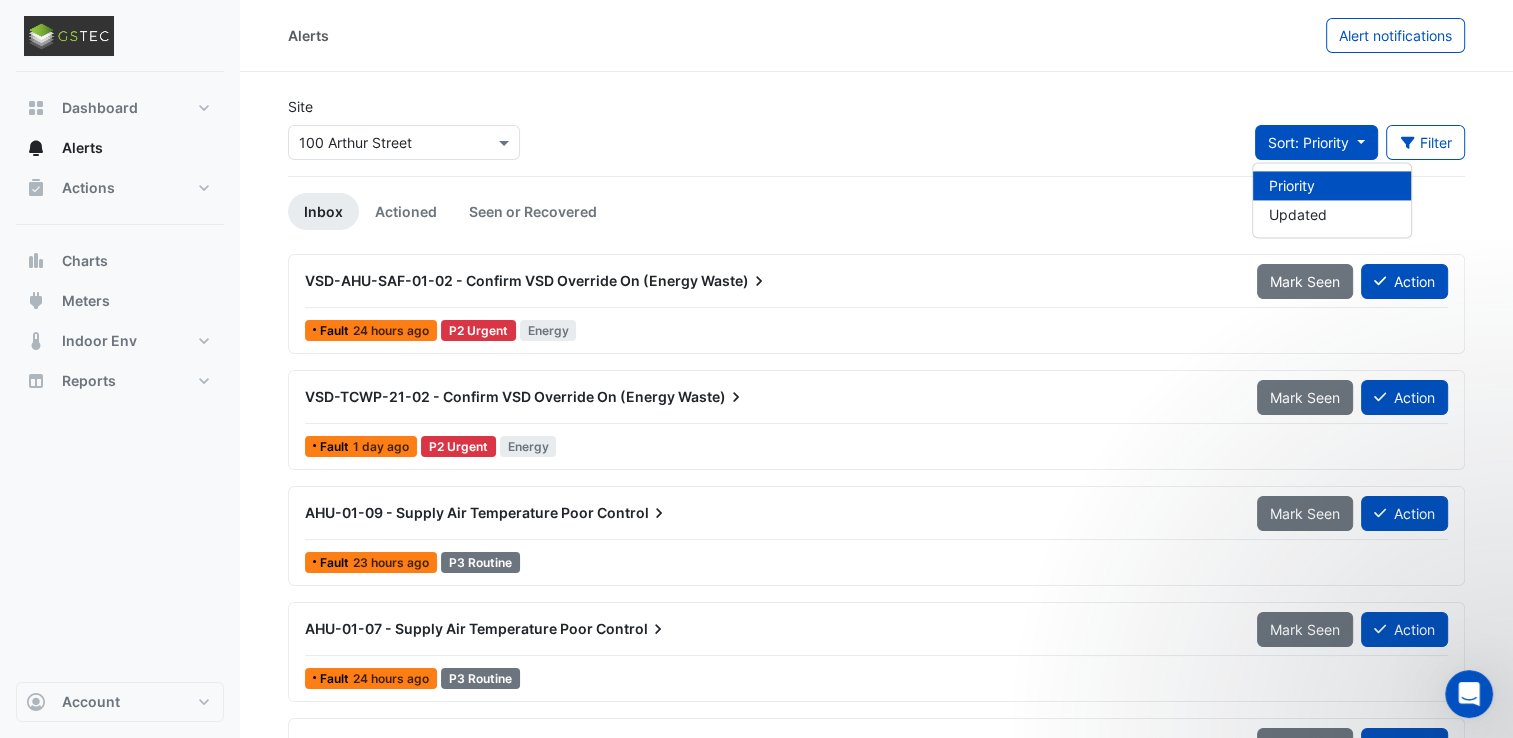 click on "Sort: Priority" 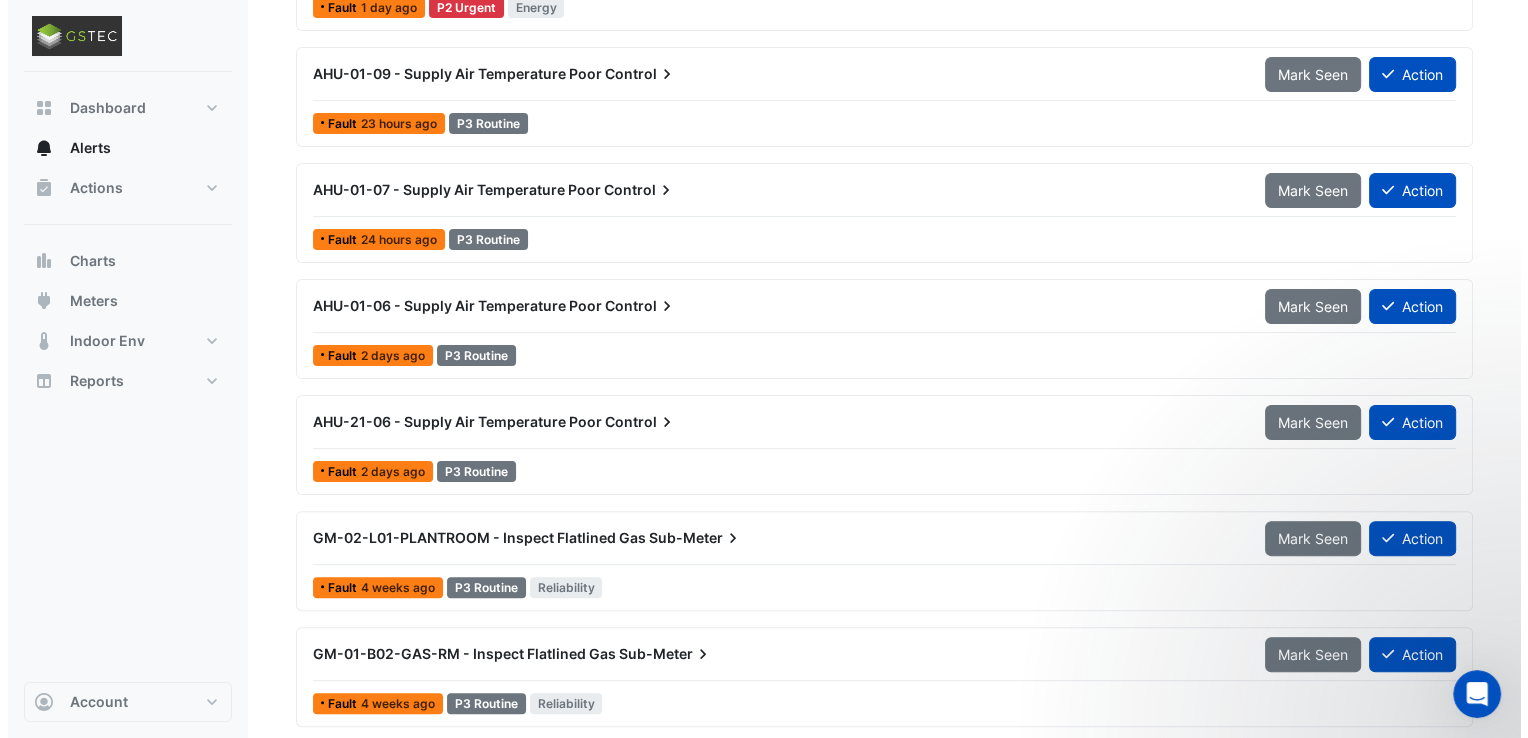 scroll, scrollTop: 68, scrollLeft: 0, axis: vertical 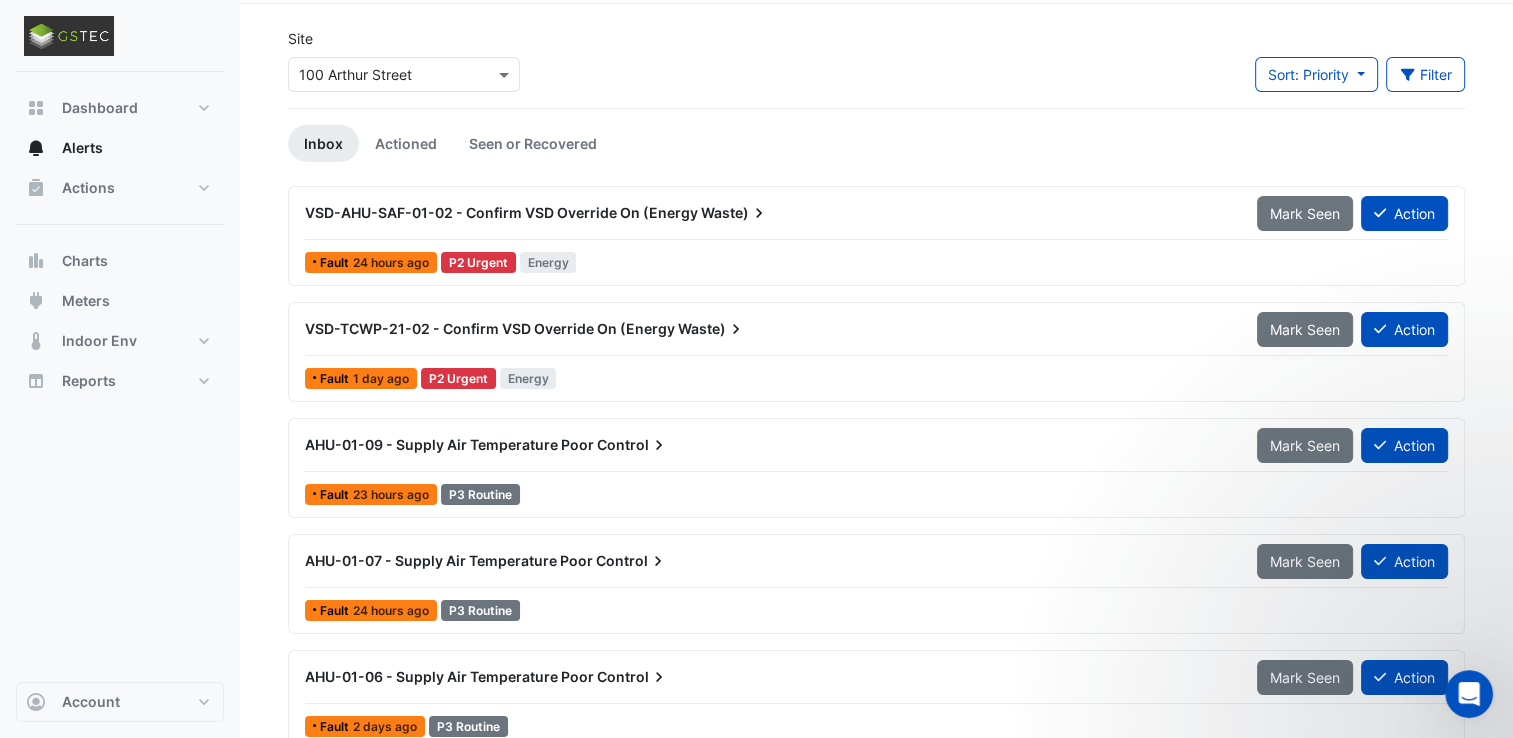 click 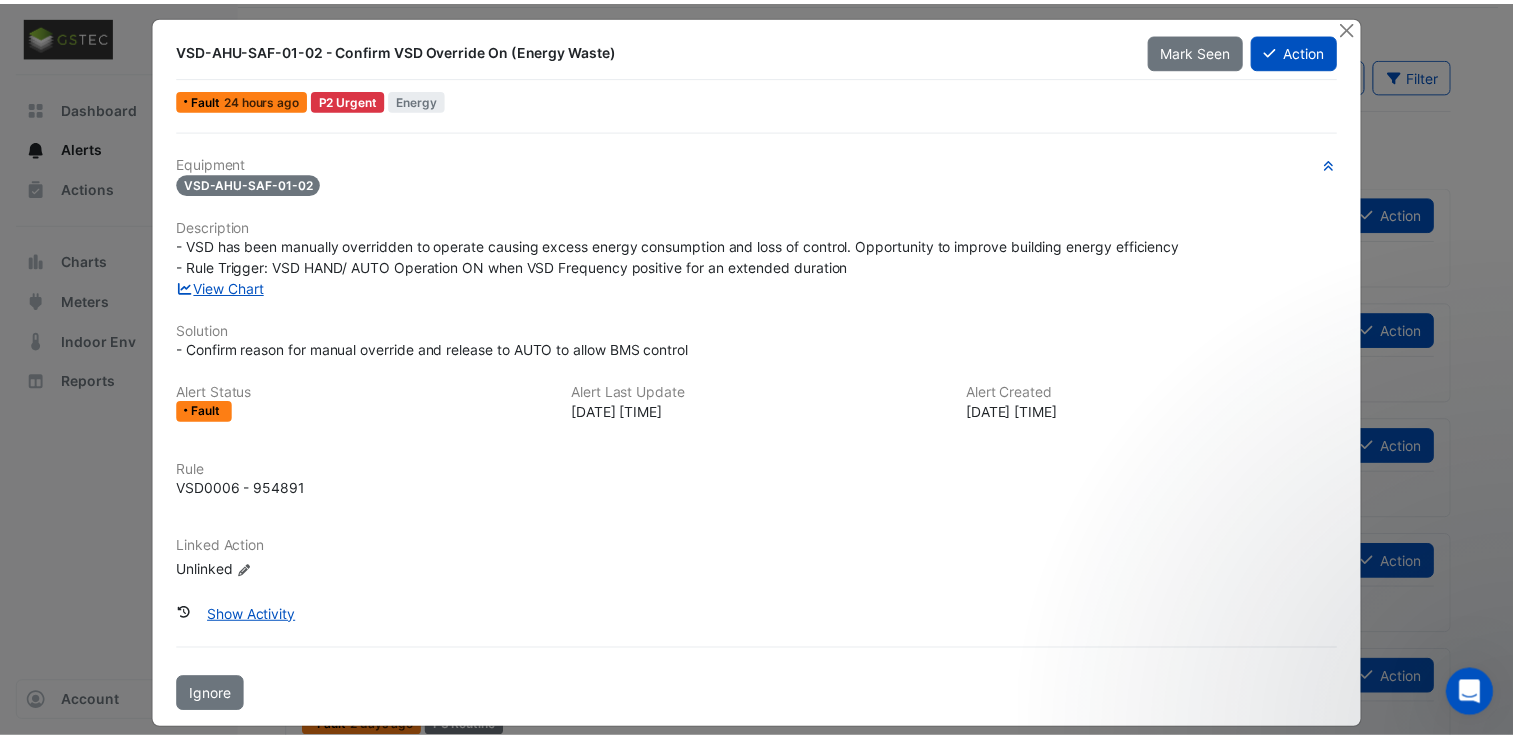 scroll, scrollTop: 0, scrollLeft: 0, axis: both 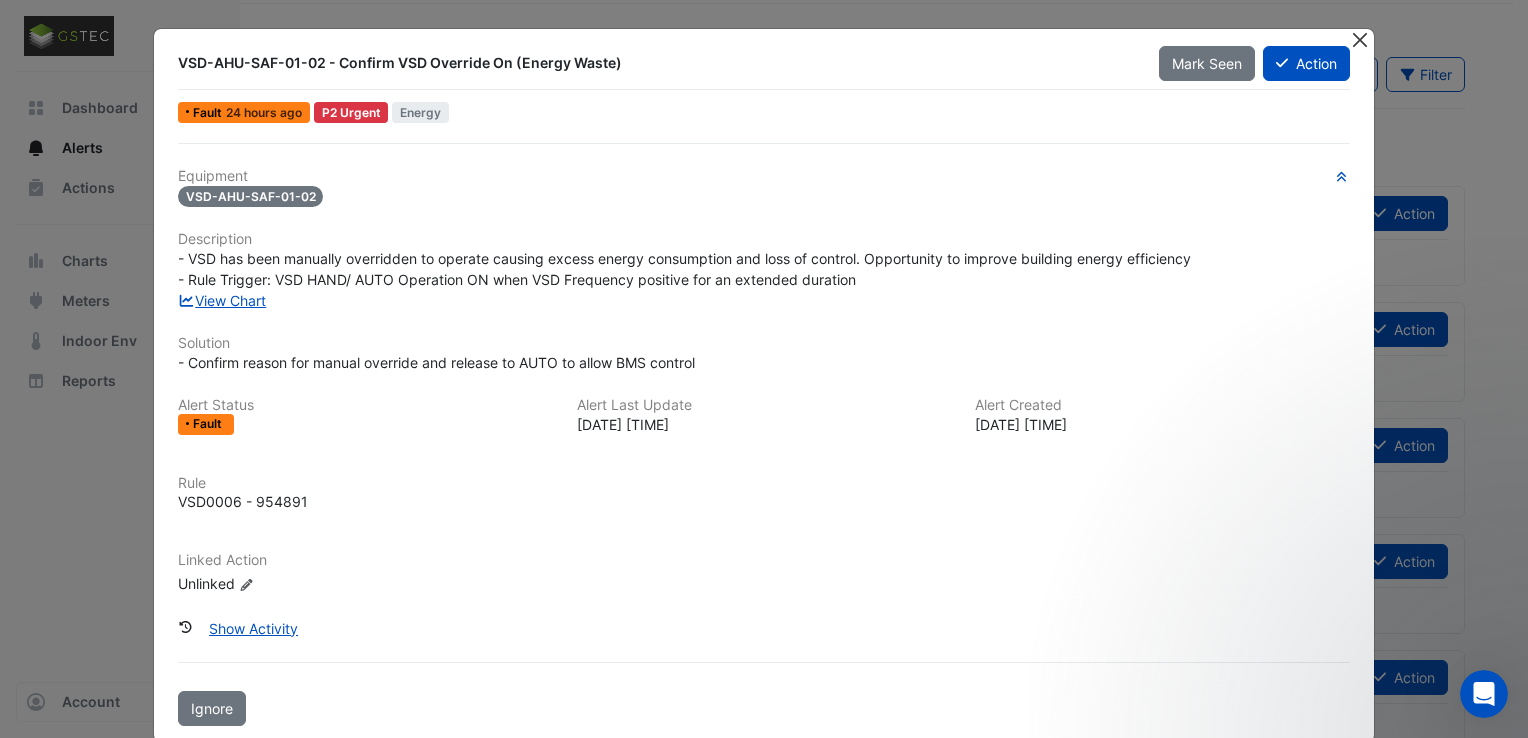 click 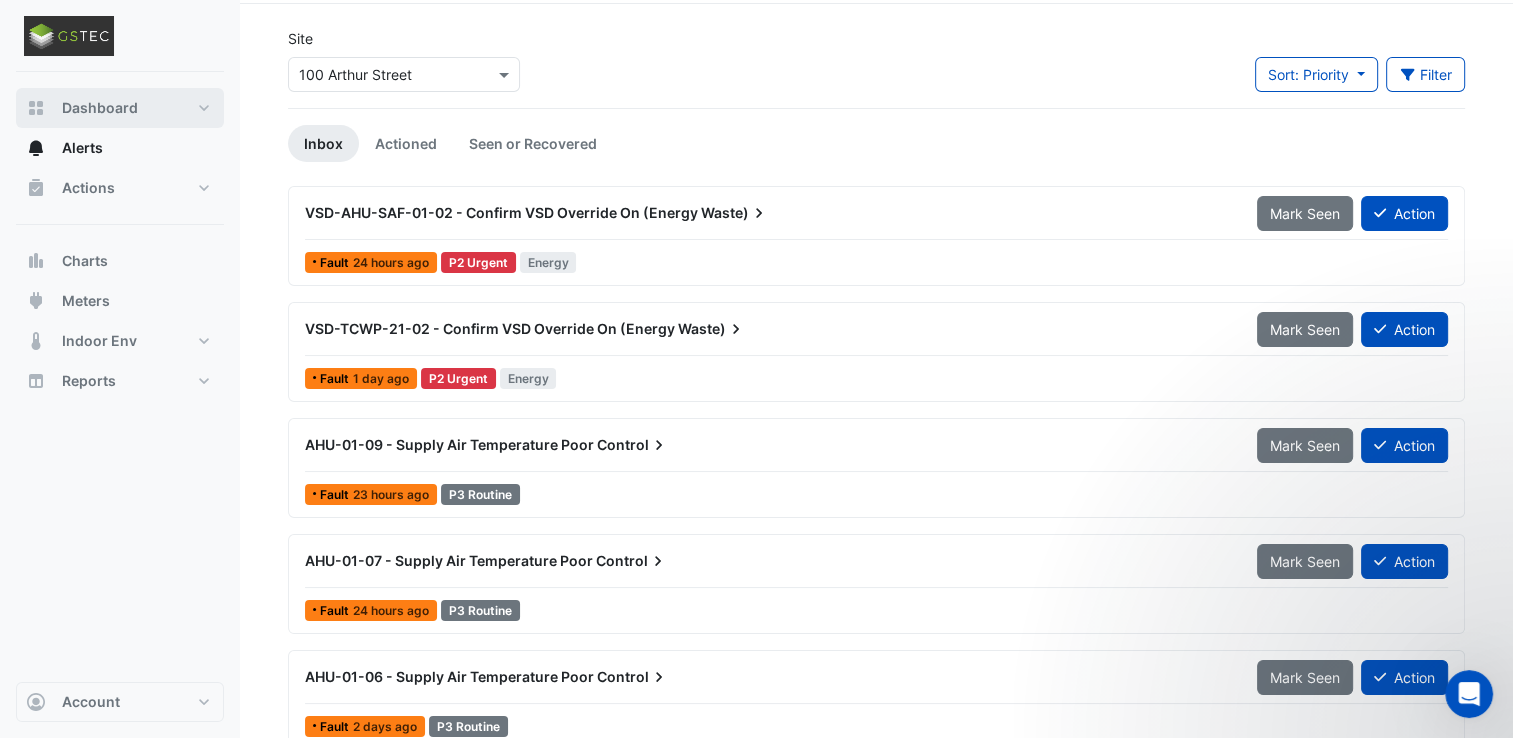 click on "Dashboard" at bounding box center [120, 108] 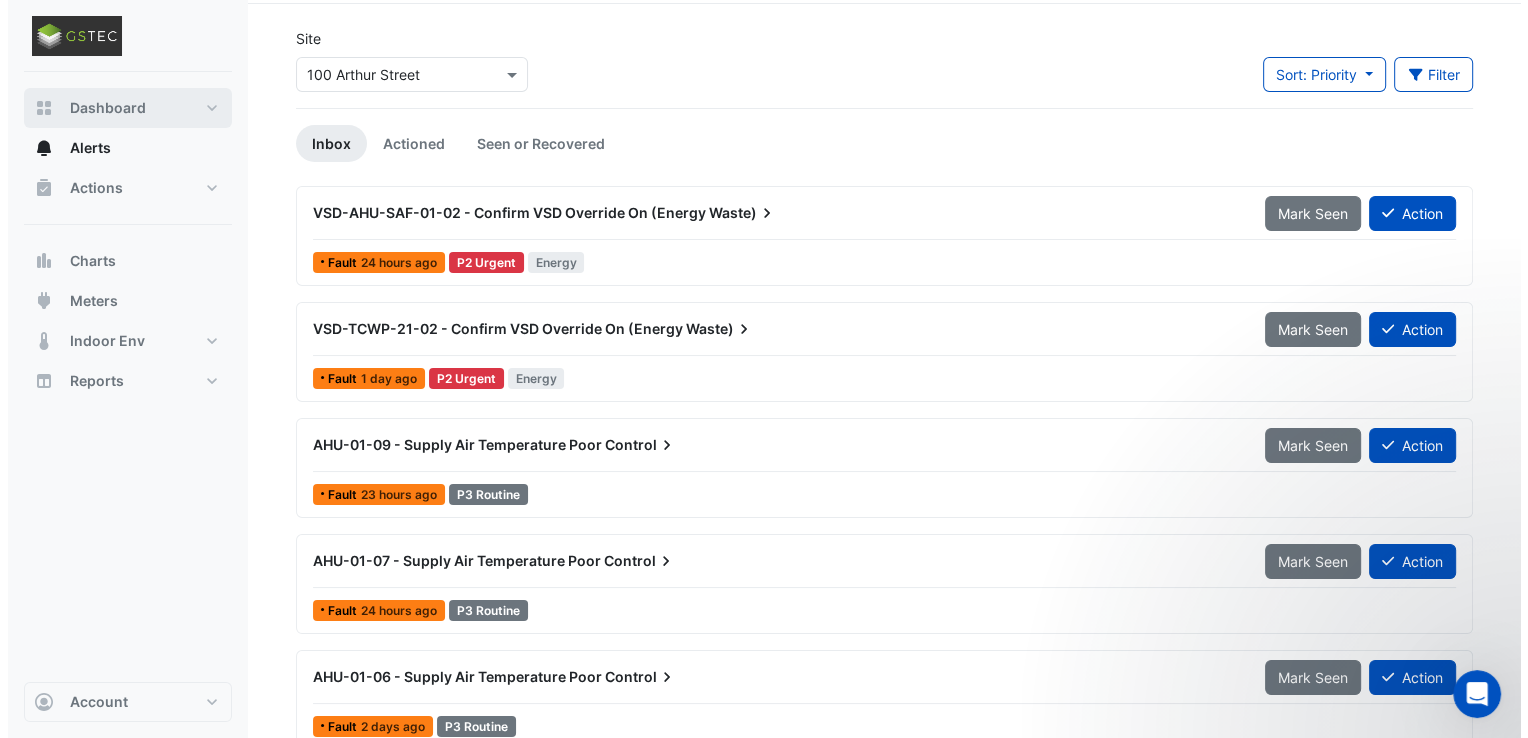 scroll, scrollTop: 0, scrollLeft: 0, axis: both 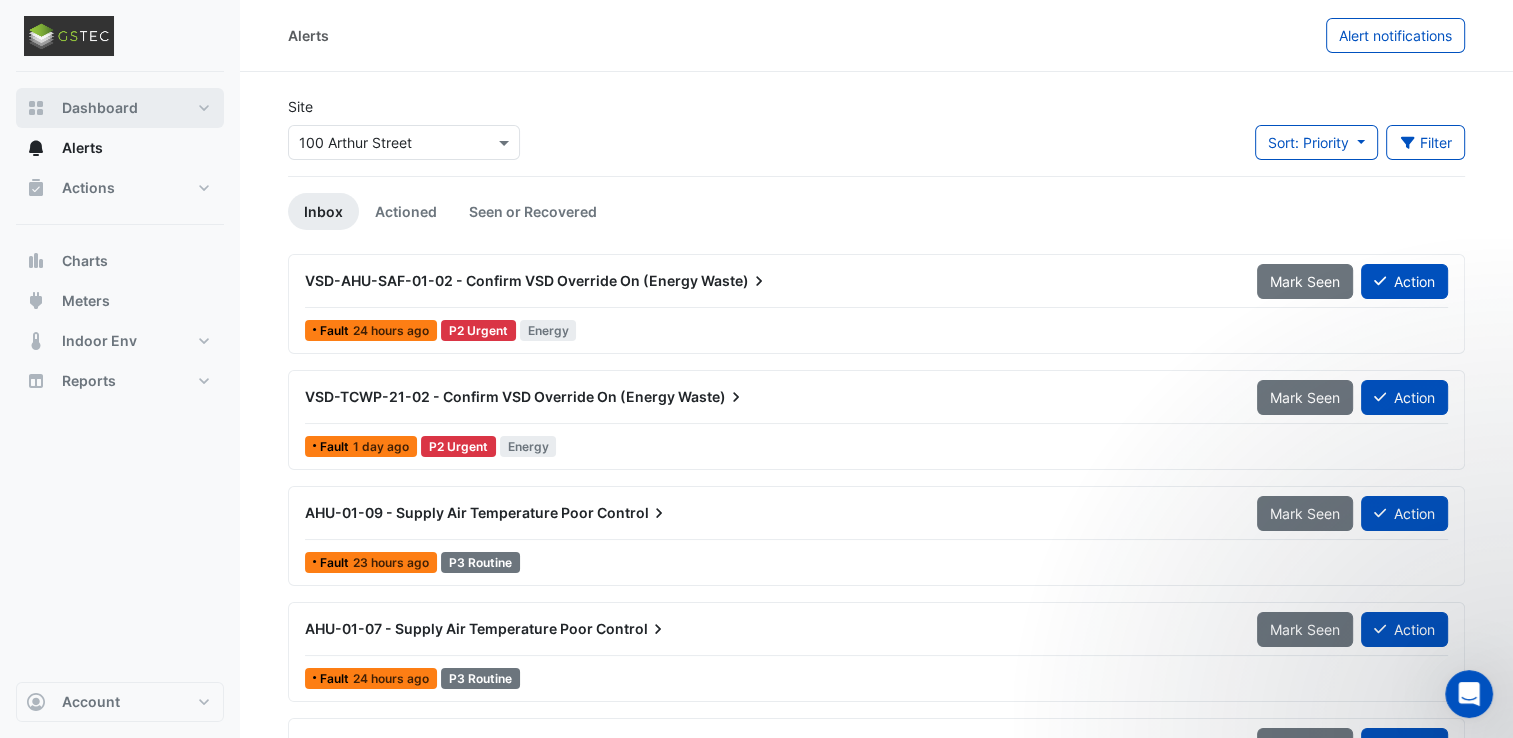 select on "***" 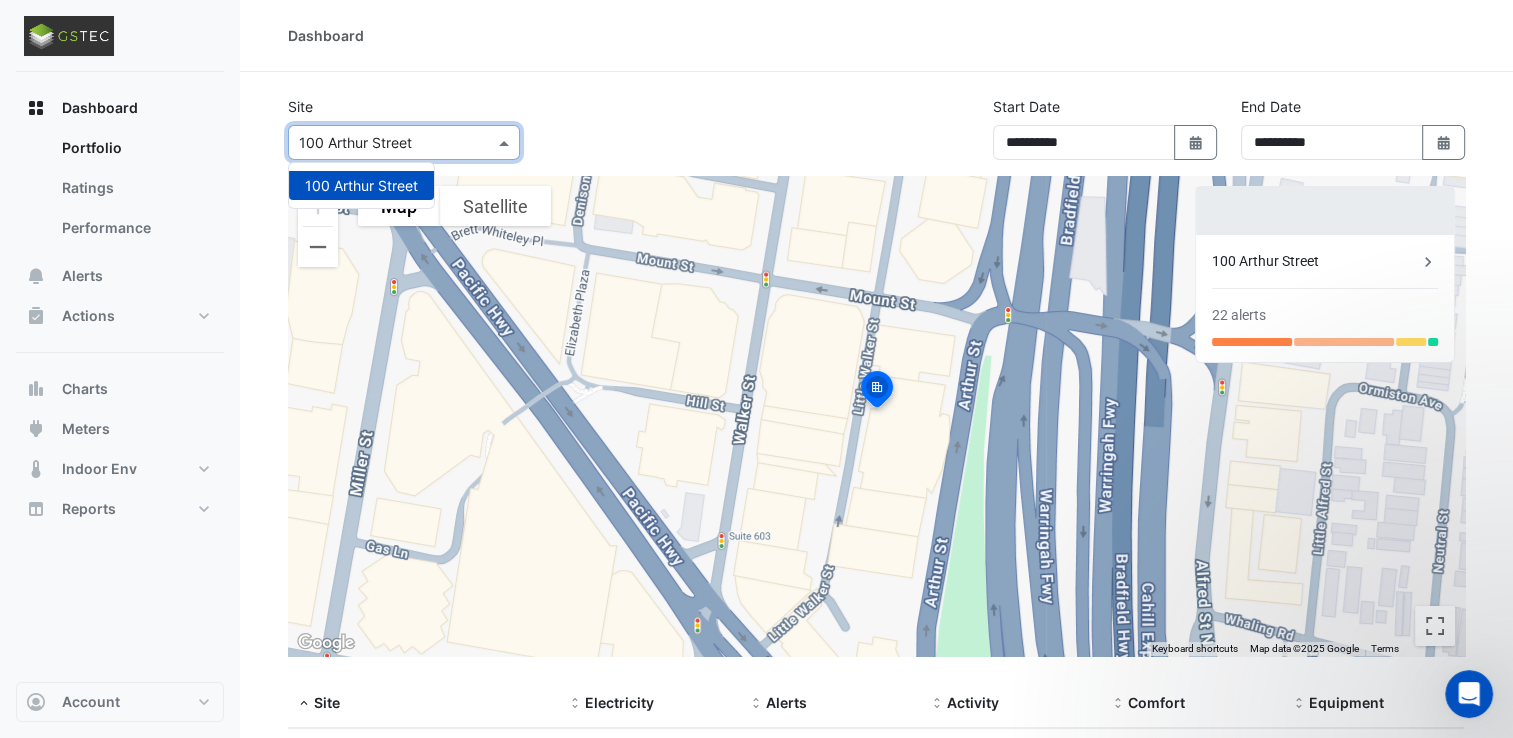 click on "Select a Site × [NUMBER] [STREET]" at bounding box center (404, 142) 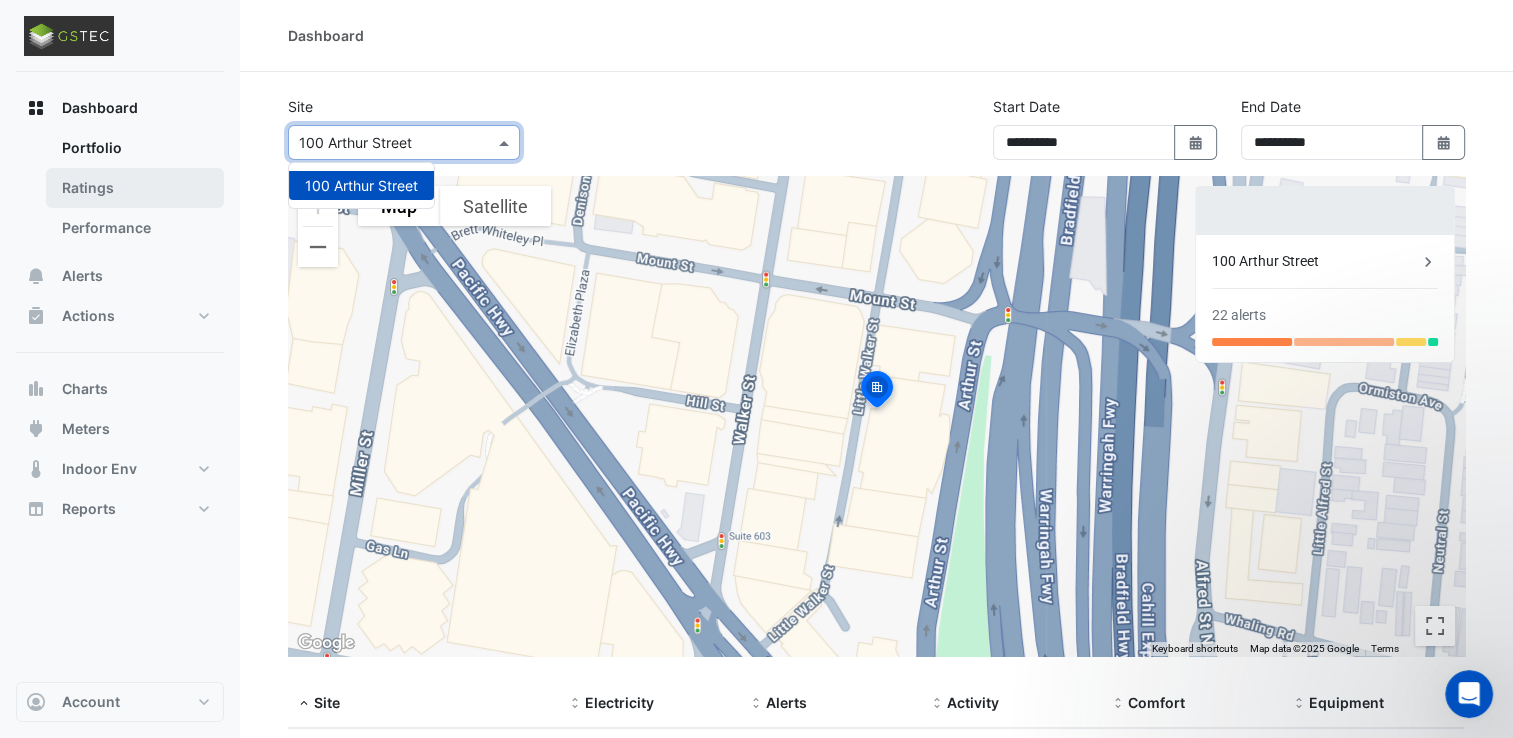 click on "Ratings" at bounding box center (135, 188) 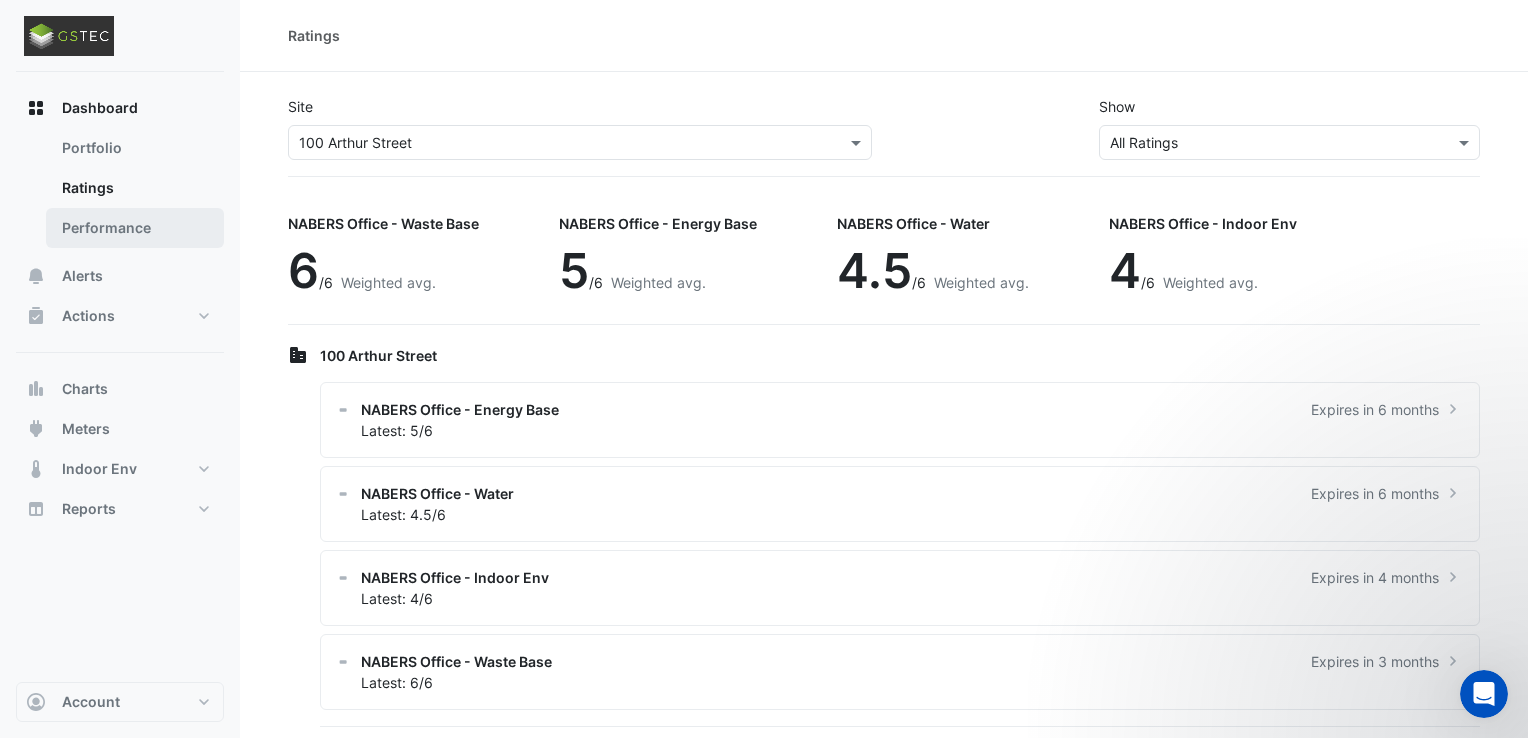click on "Performance" at bounding box center (135, 228) 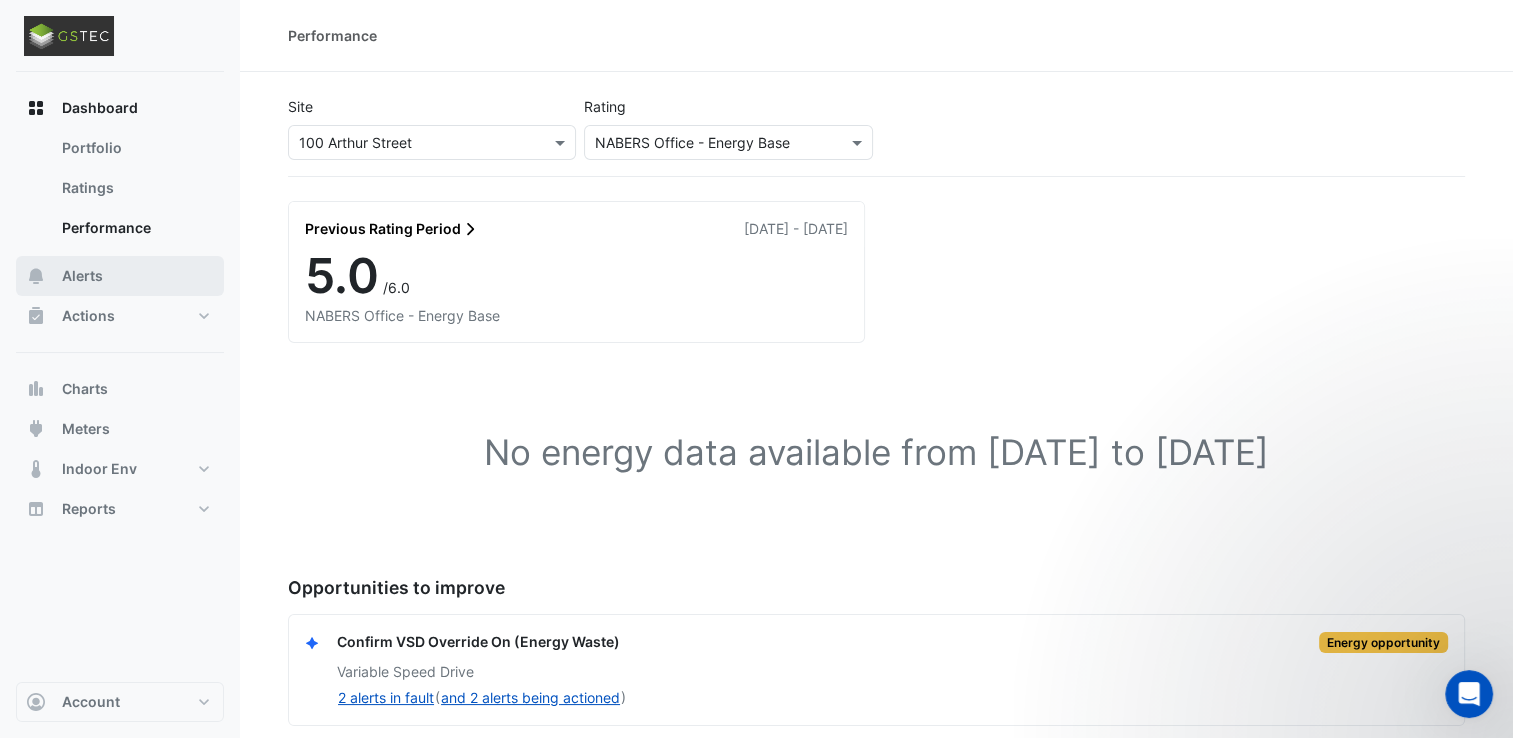 click on "Alerts" at bounding box center [120, 276] 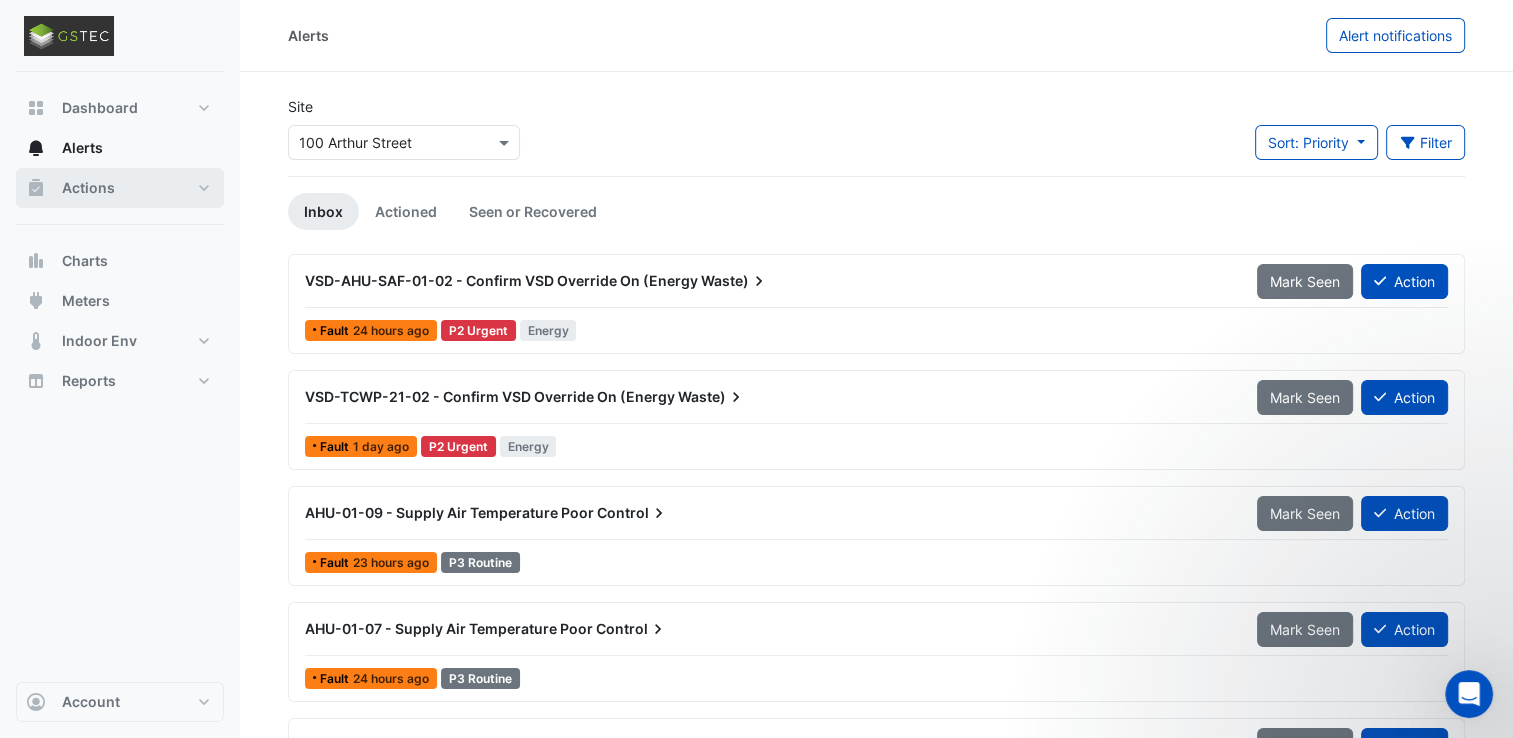 click on "Actions" at bounding box center (120, 188) 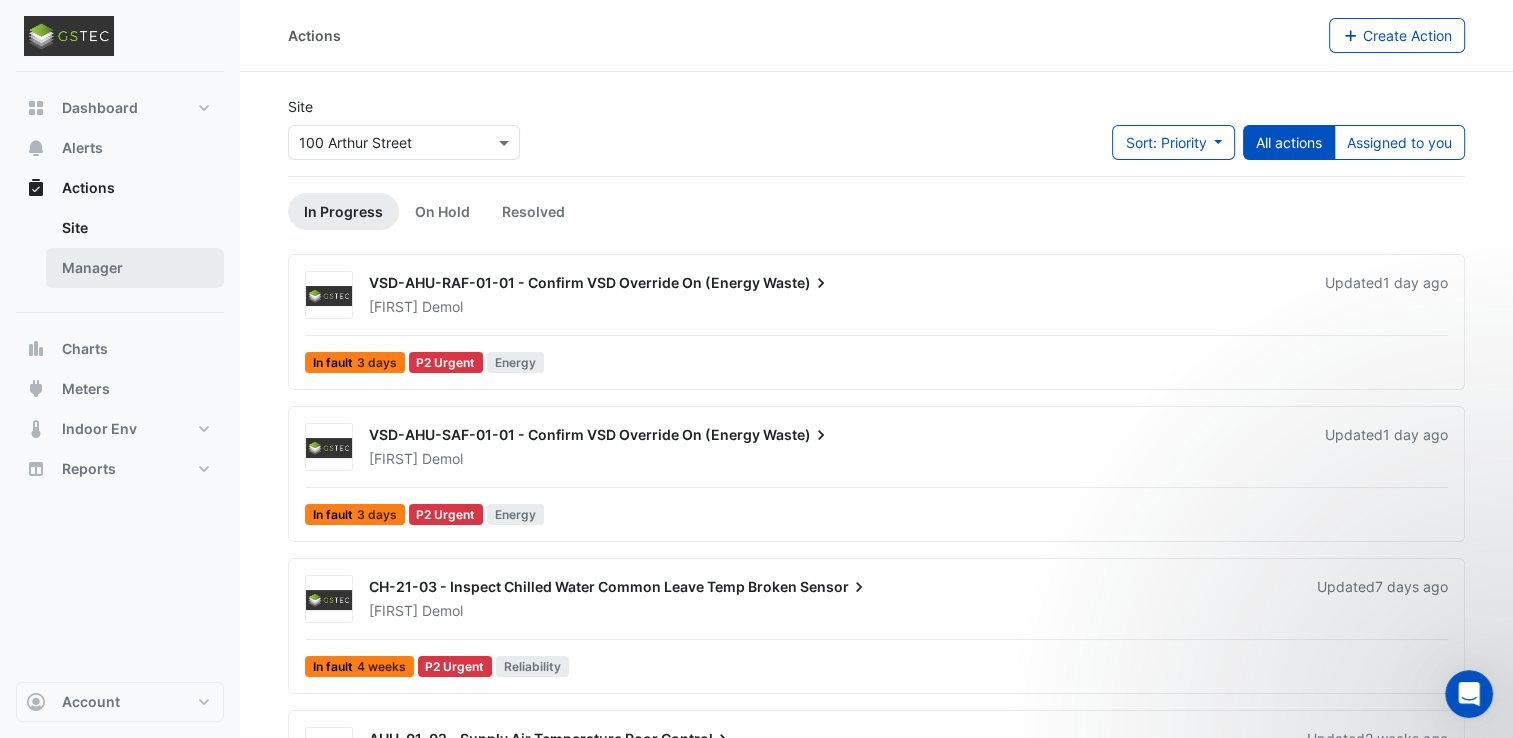click on "Manager" at bounding box center (135, 268) 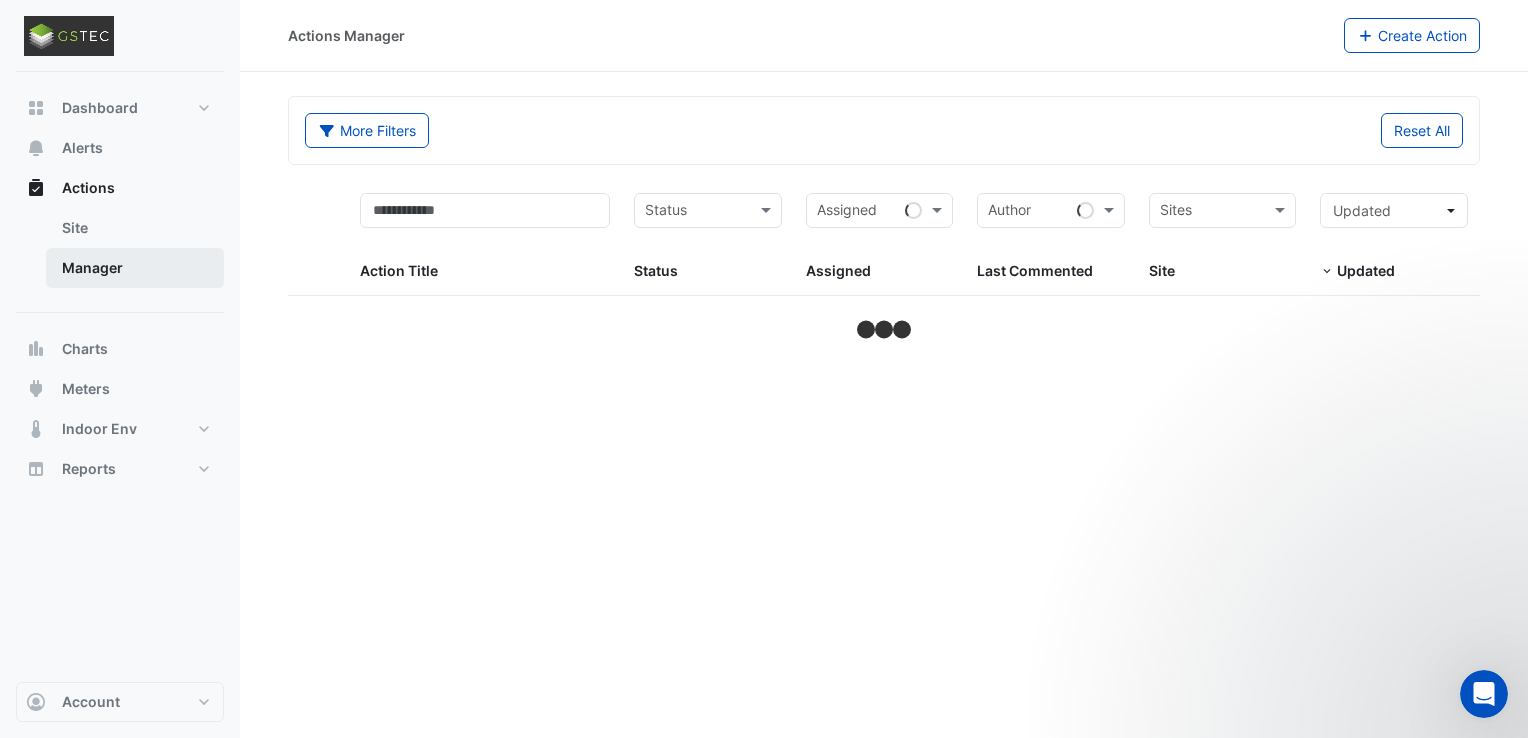 select on "***" 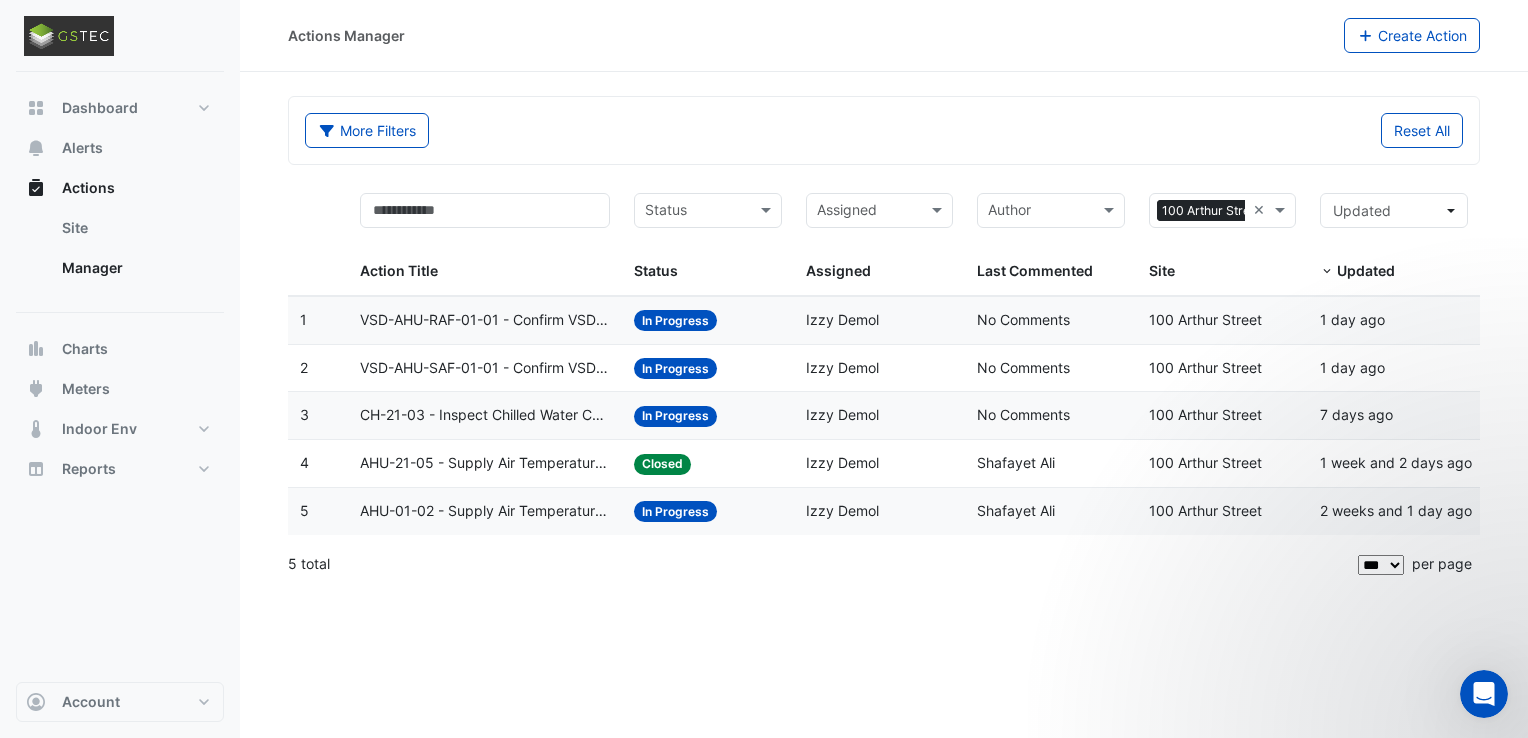 click at bounding box center [868, 212] 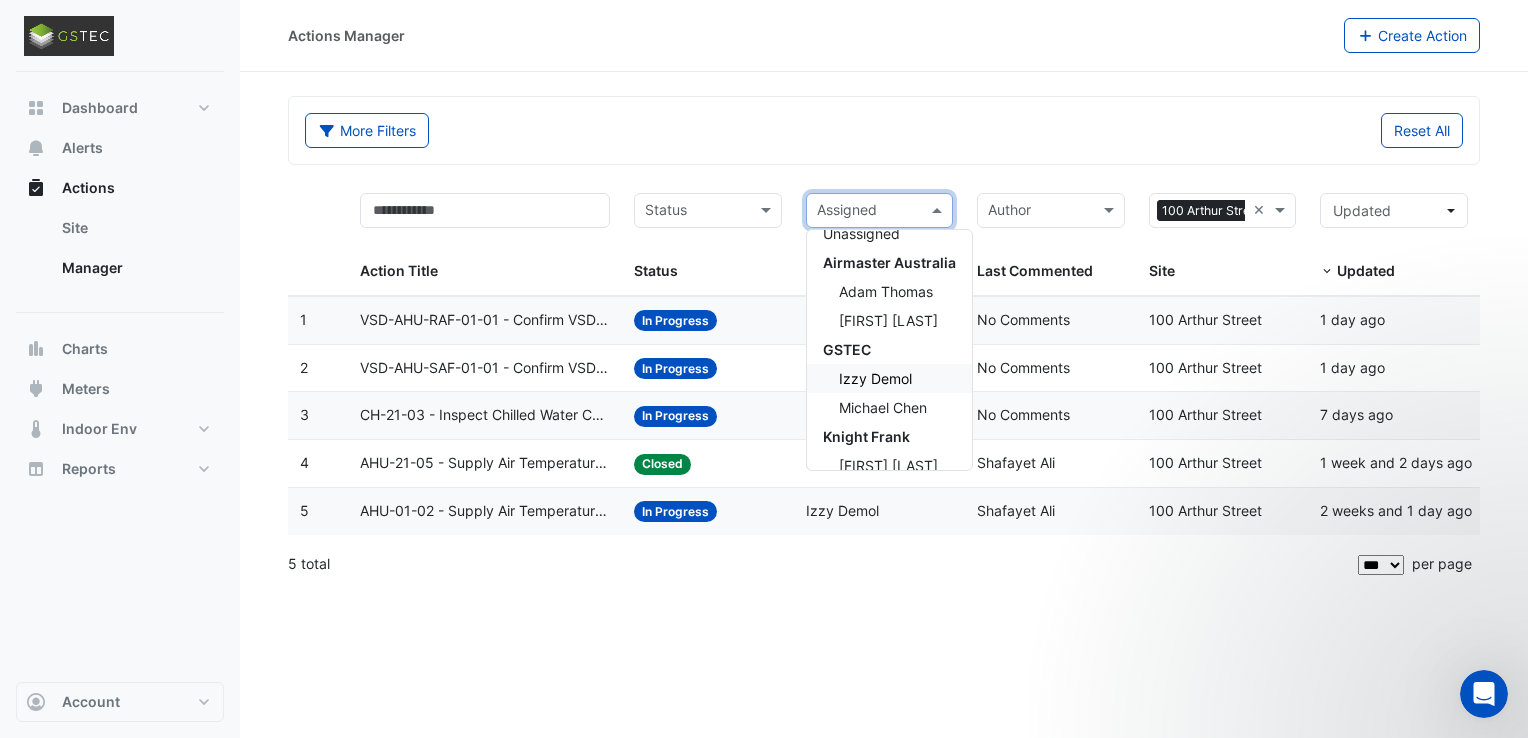 scroll, scrollTop: 36, scrollLeft: 0, axis: vertical 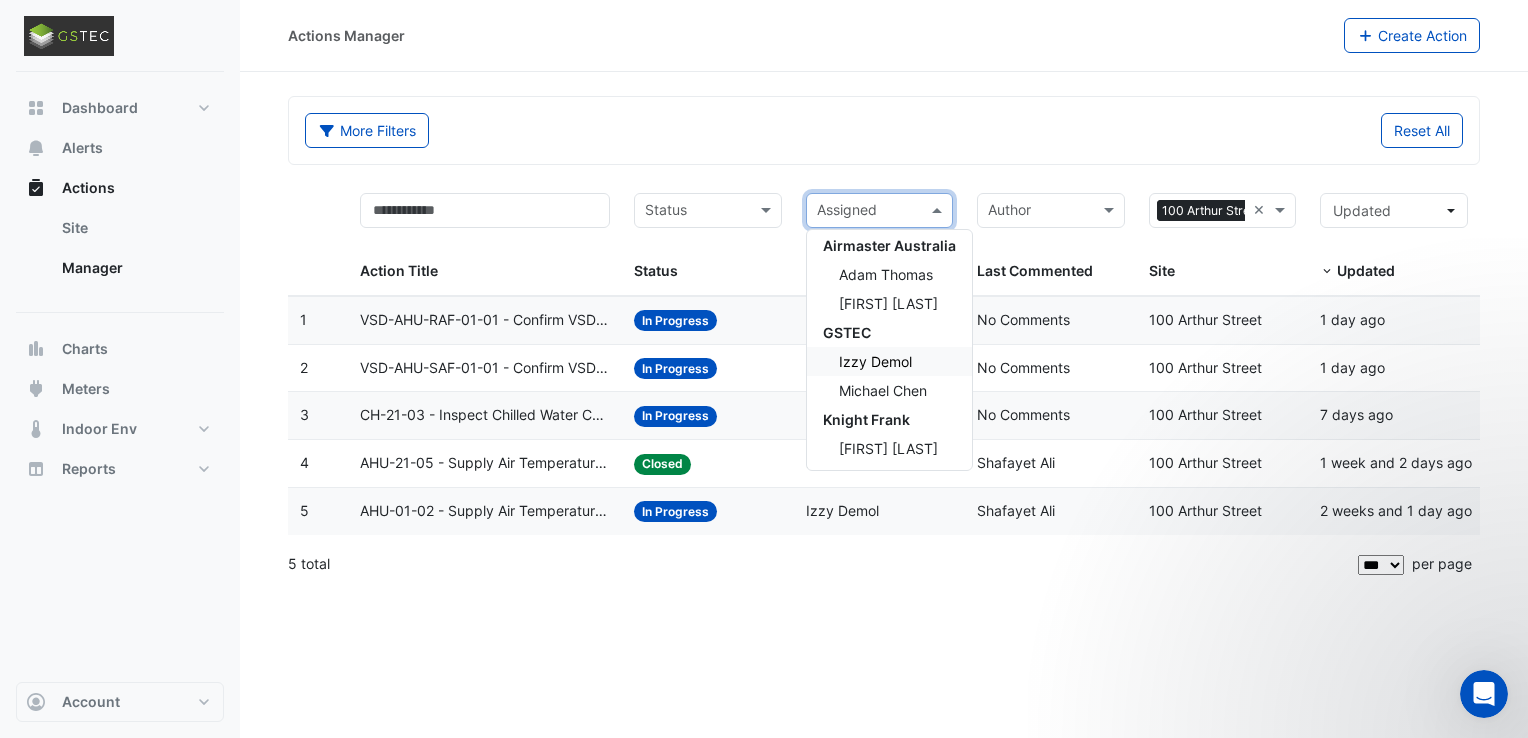 drag, startPoint x: 902, startPoint y: 346, endPoint x: 898, endPoint y: 360, distance: 14.56022 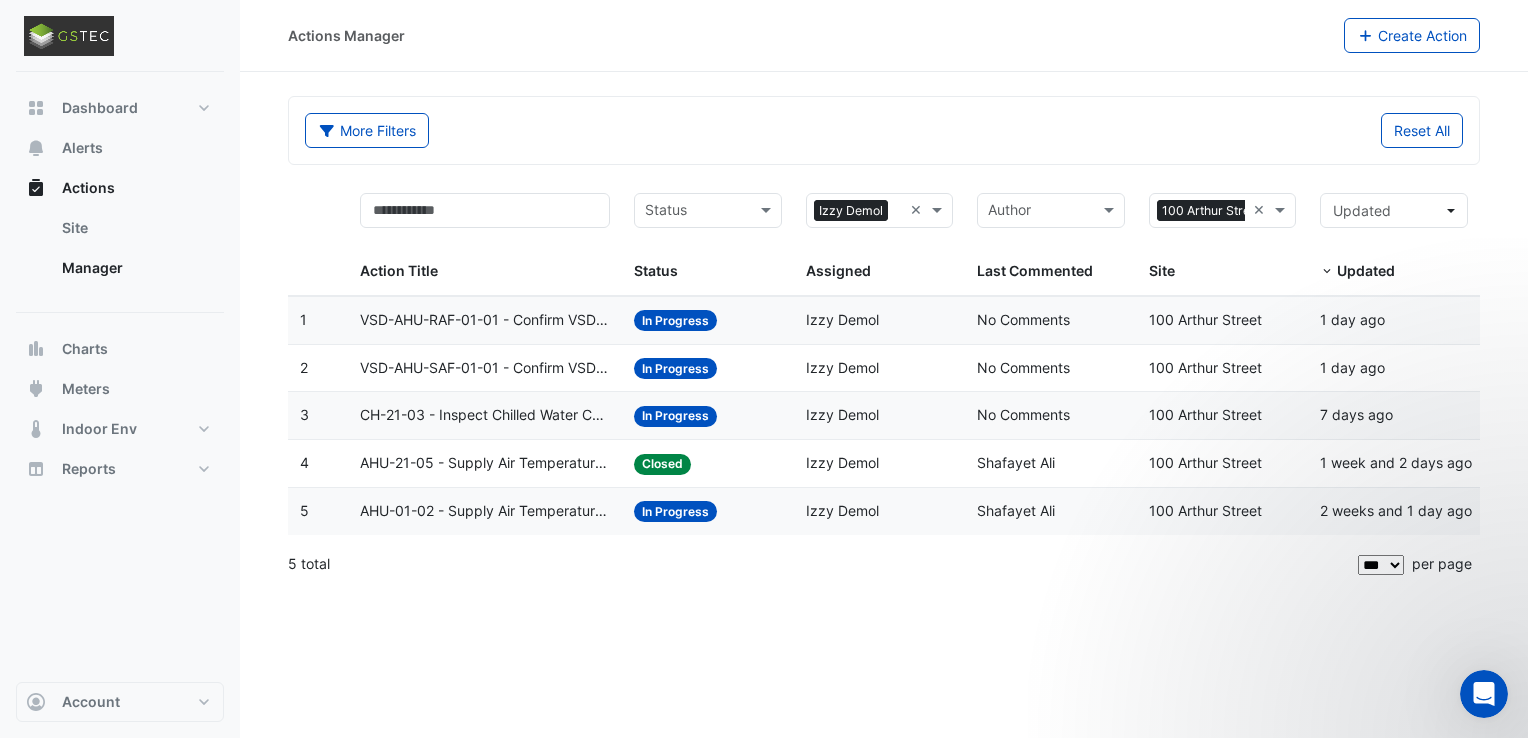drag, startPoint x: 551, startPoint y: 505, endPoint x: 545, endPoint y: 633, distance: 128.14055 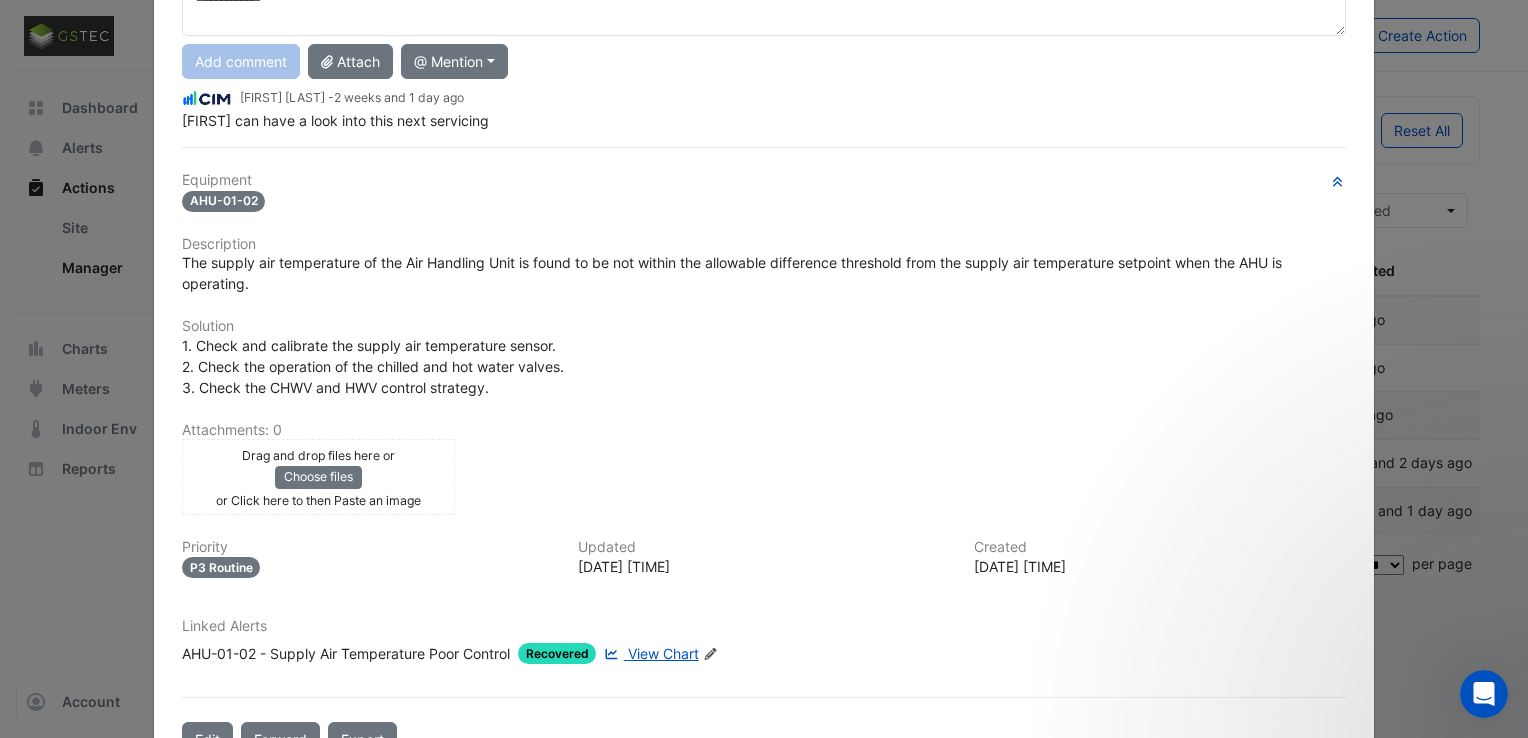 scroll, scrollTop: 268, scrollLeft: 0, axis: vertical 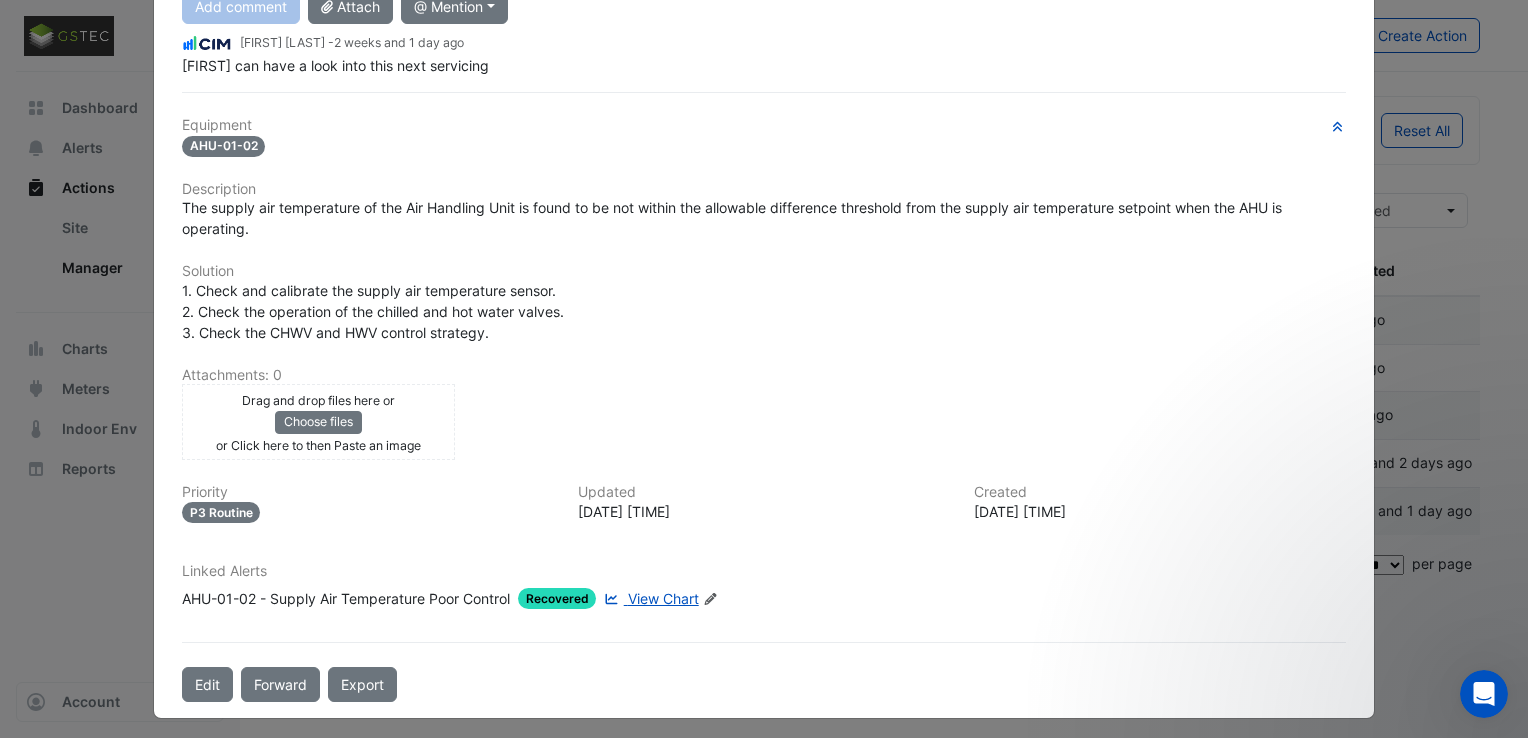 click on "[NUMBER] [STREET]
AHU-01-02 - Supply Air Temperature Poor Control
In Progress
->
[FIRST]
[LAST]
More
On Hold
Not Doing" 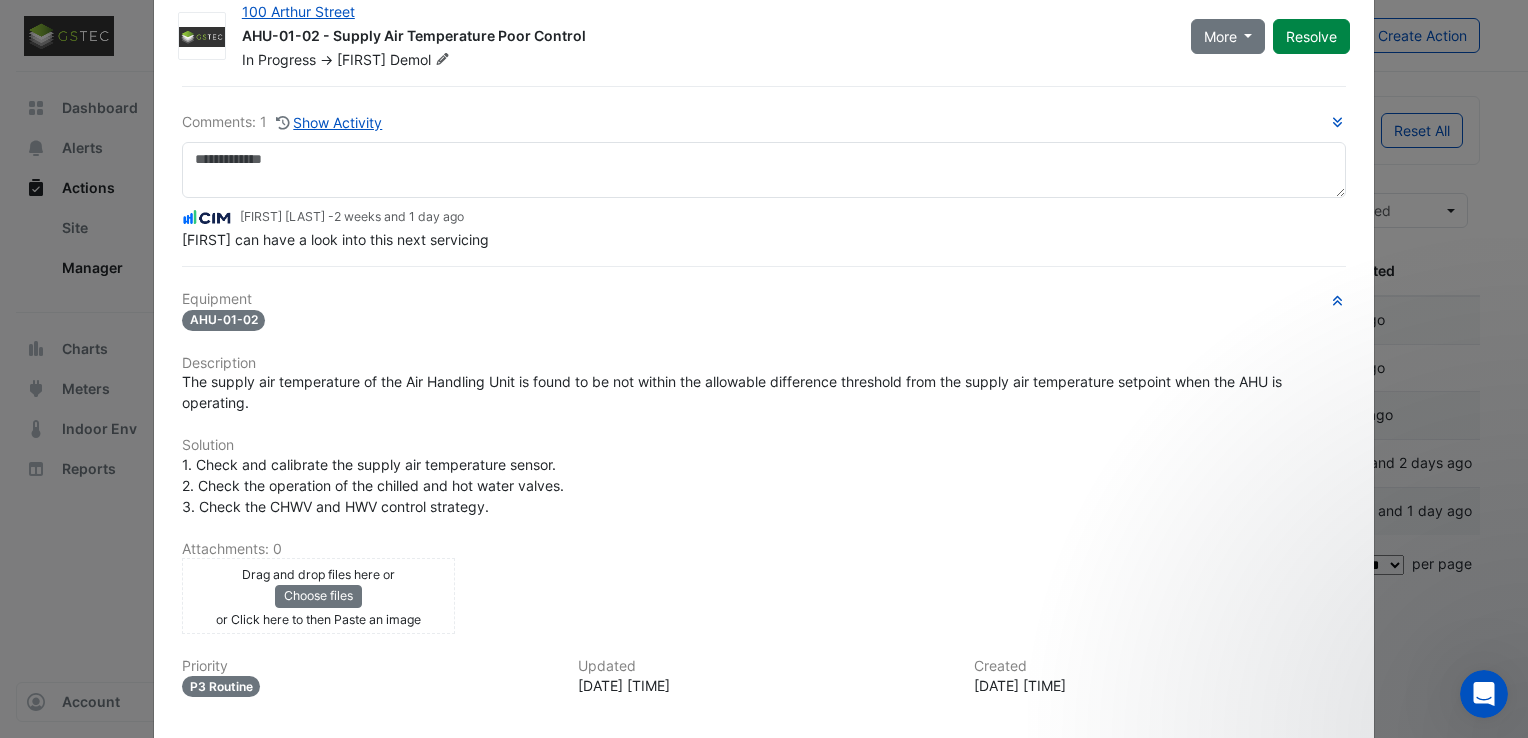 scroll, scrollTop: 0, scrollLeft: 0, axis: both 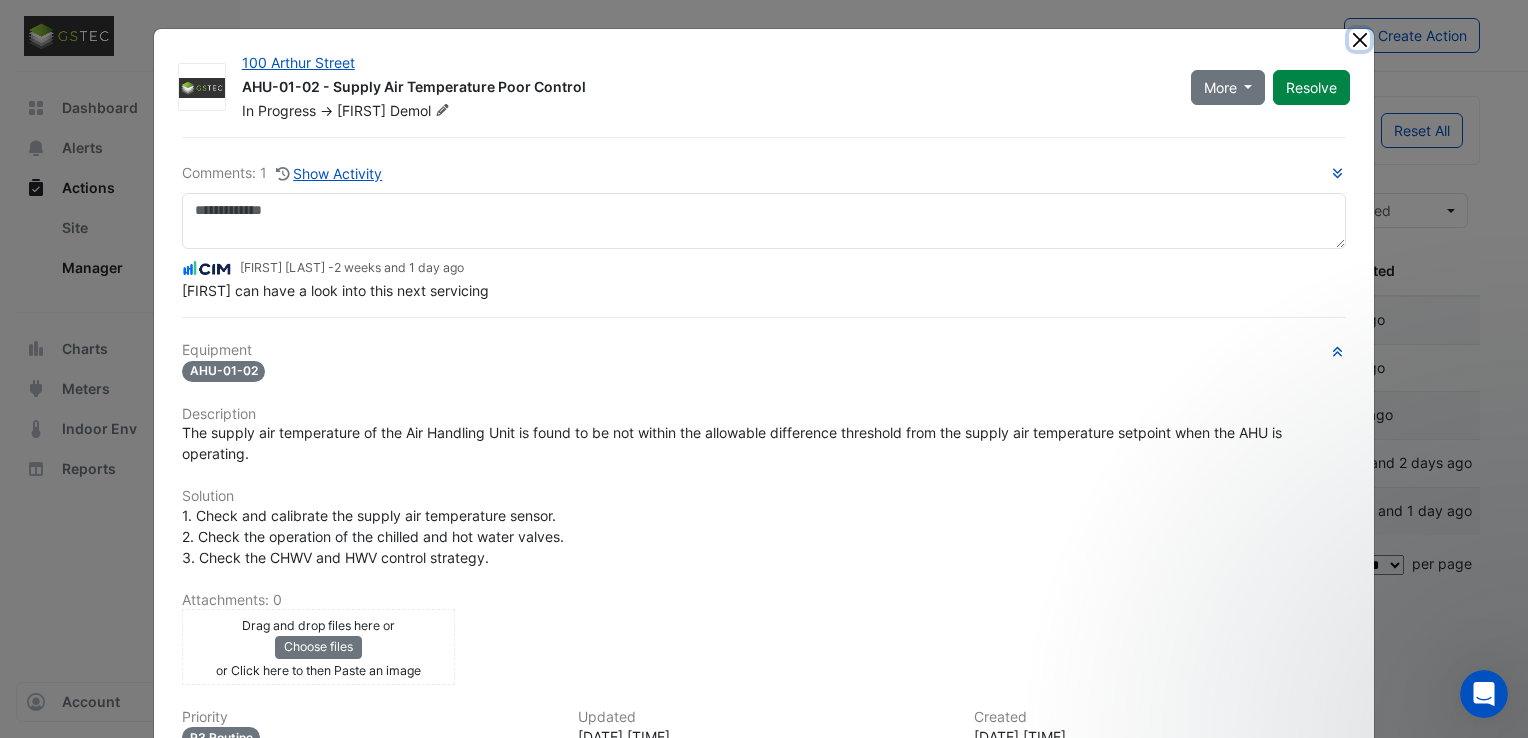 click 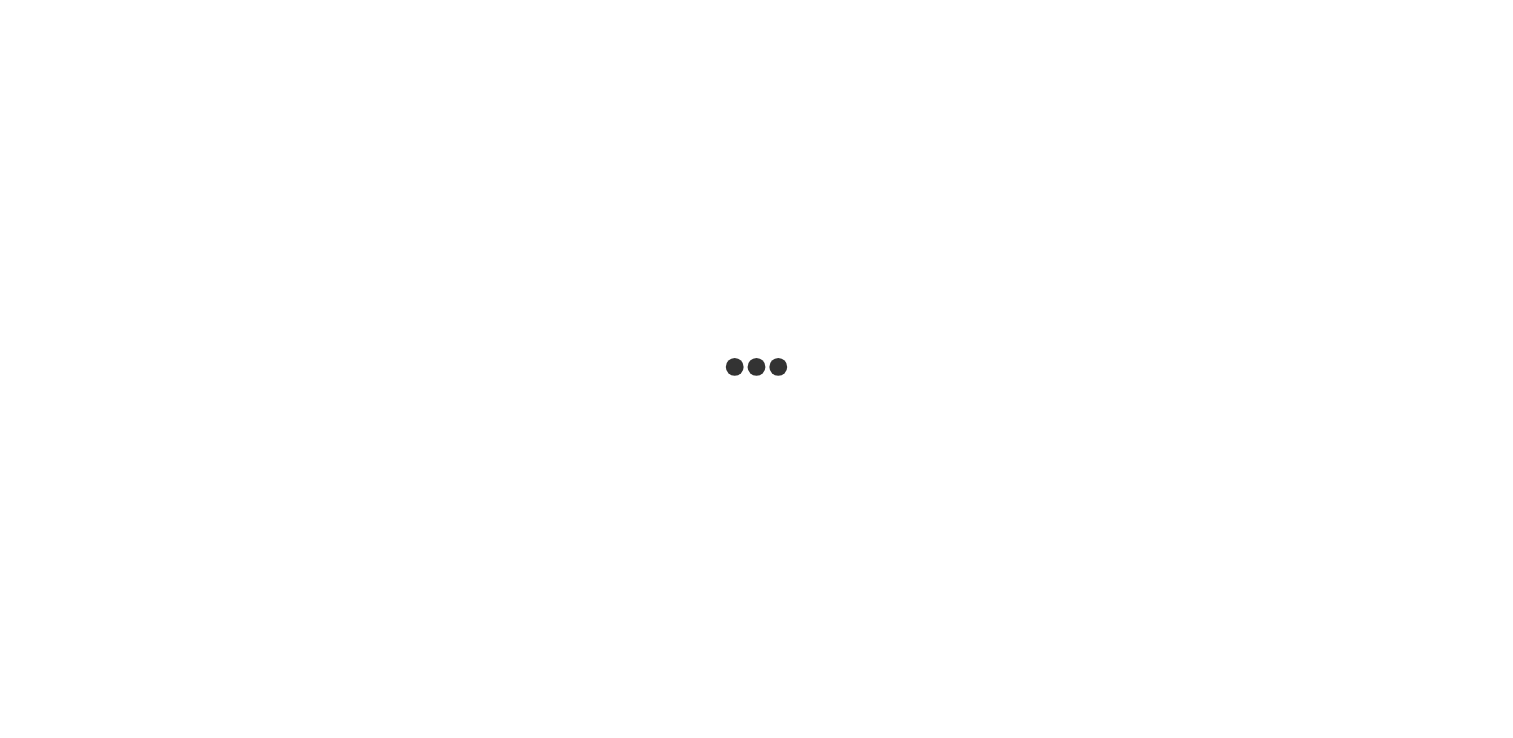 scroll, scrollTop: 0, scrollLeft: 0, axis: both 